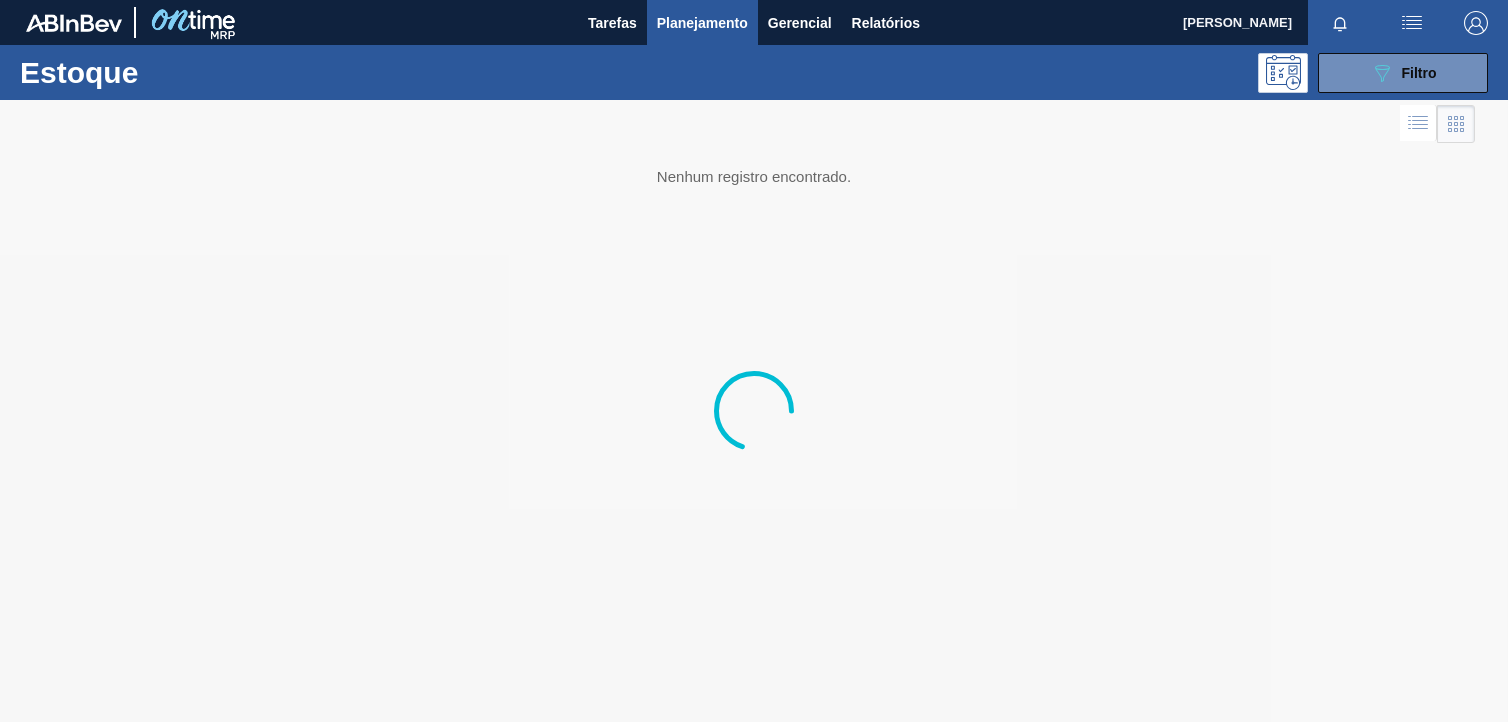 scroll, scrollTop: 0, scrollLeft: 0, axis: both 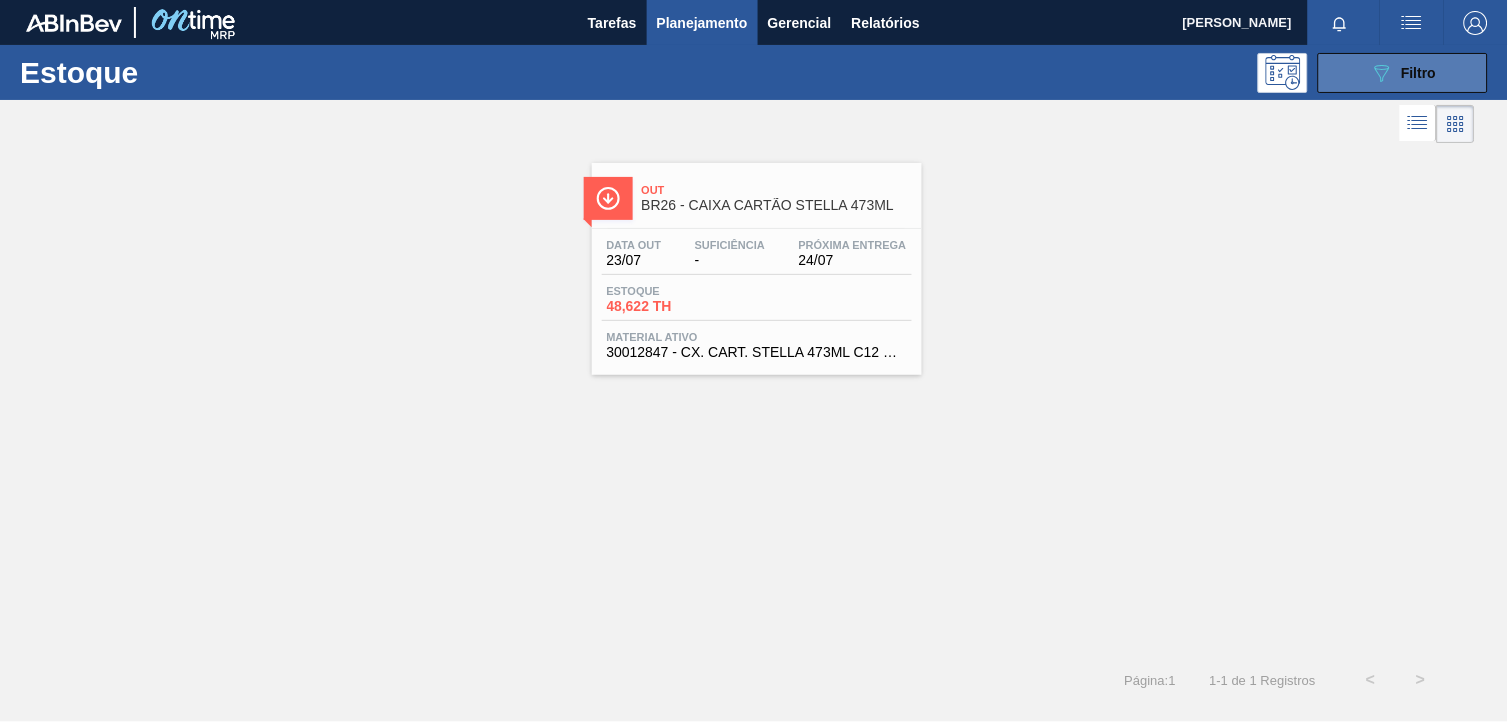 click on "089F7B8B-B2A5-4AFE-B5C0-19BA573D28AC" 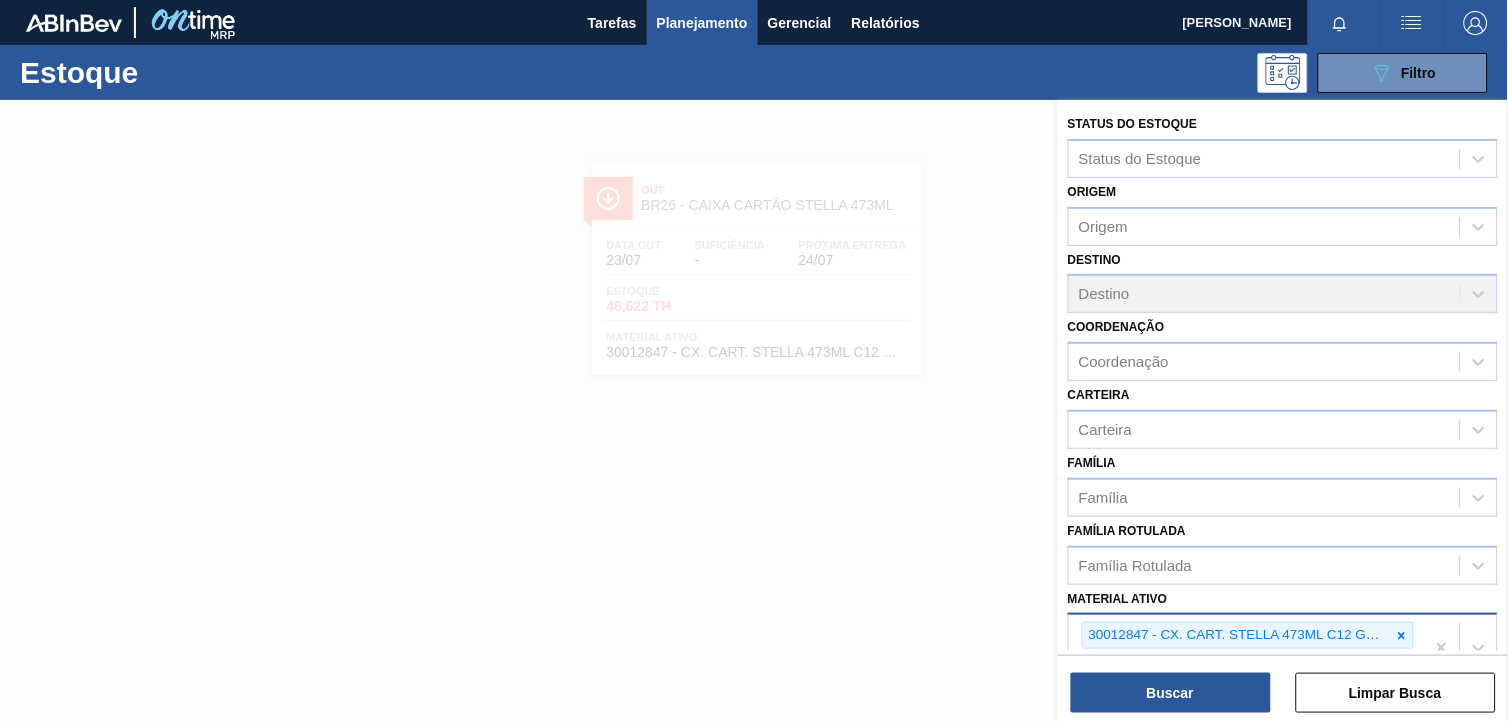 scroll, scrollTop: 255, scrollLeft: 0, axis: vertical 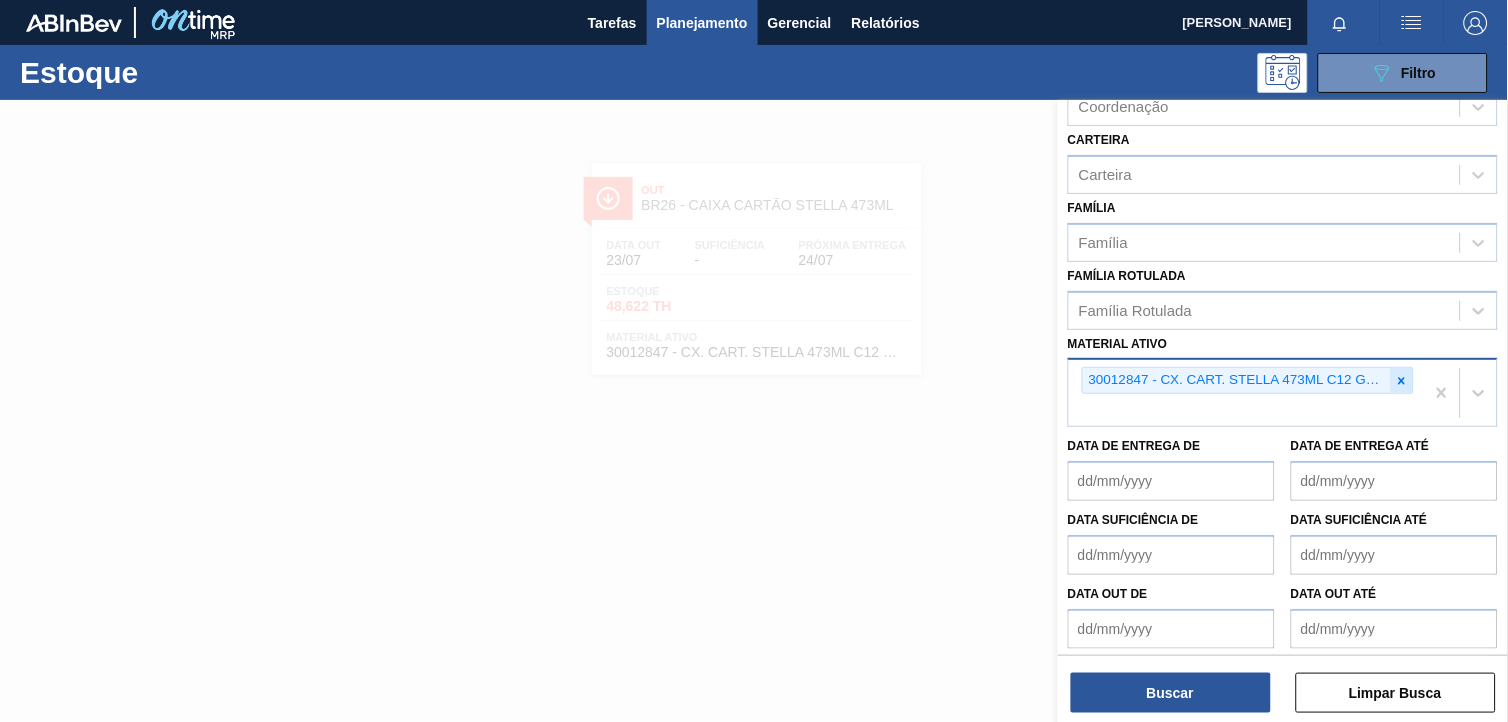 click 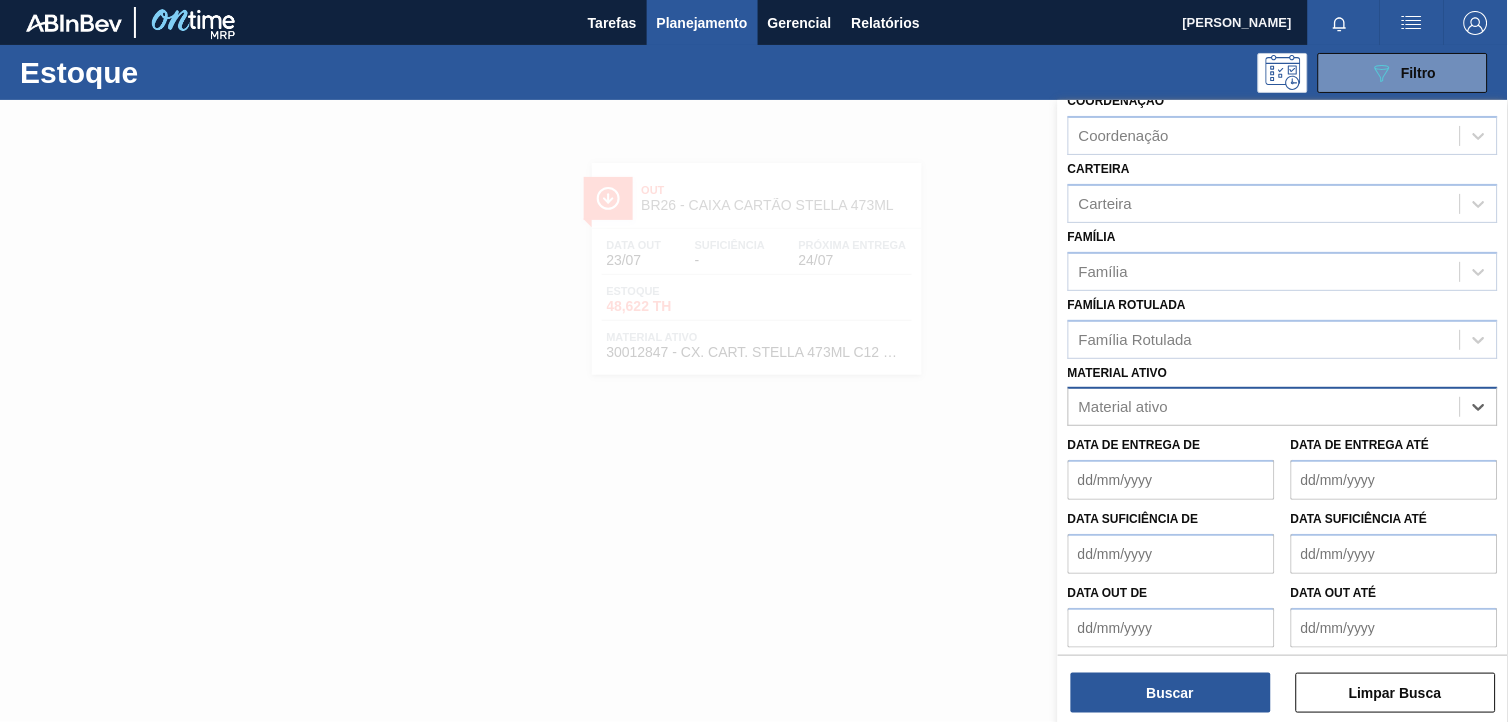 paste on "30033650" 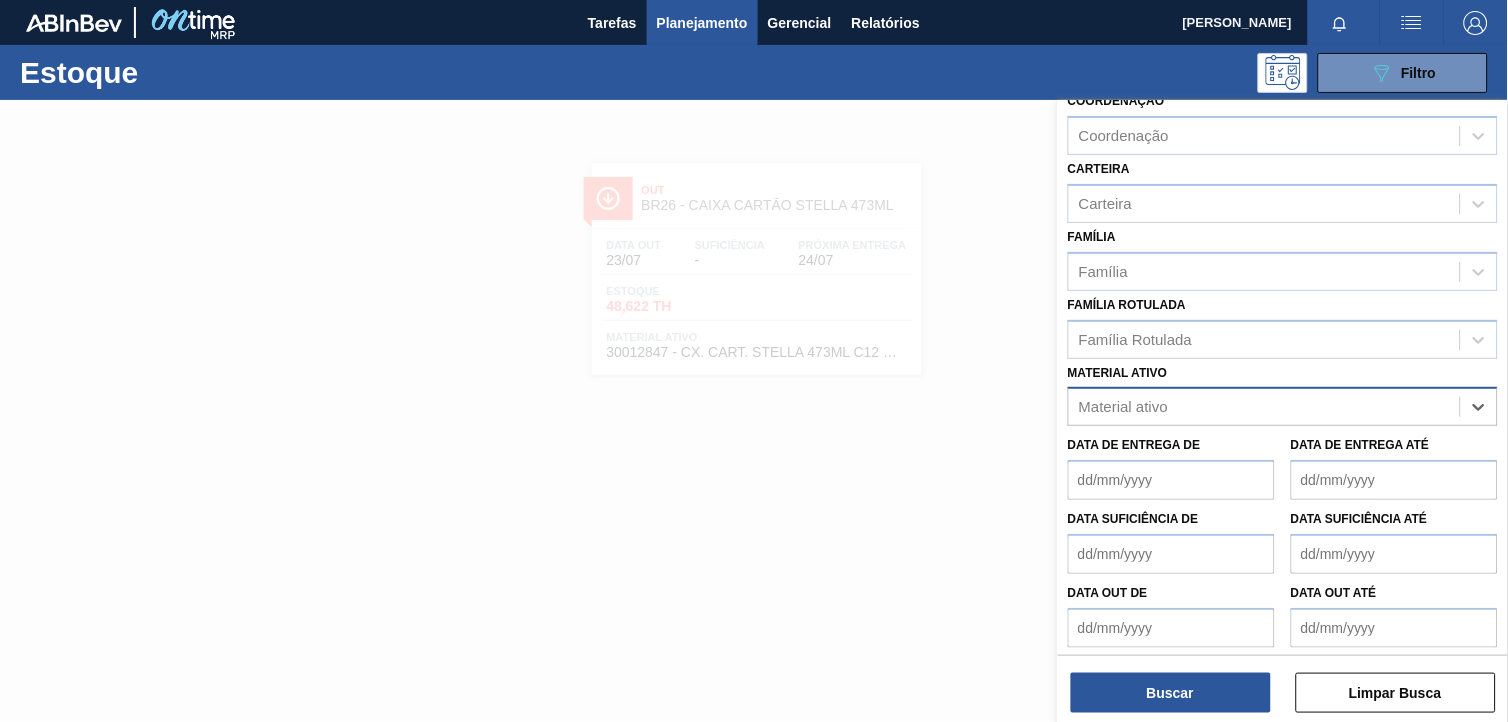 type on "30033650" 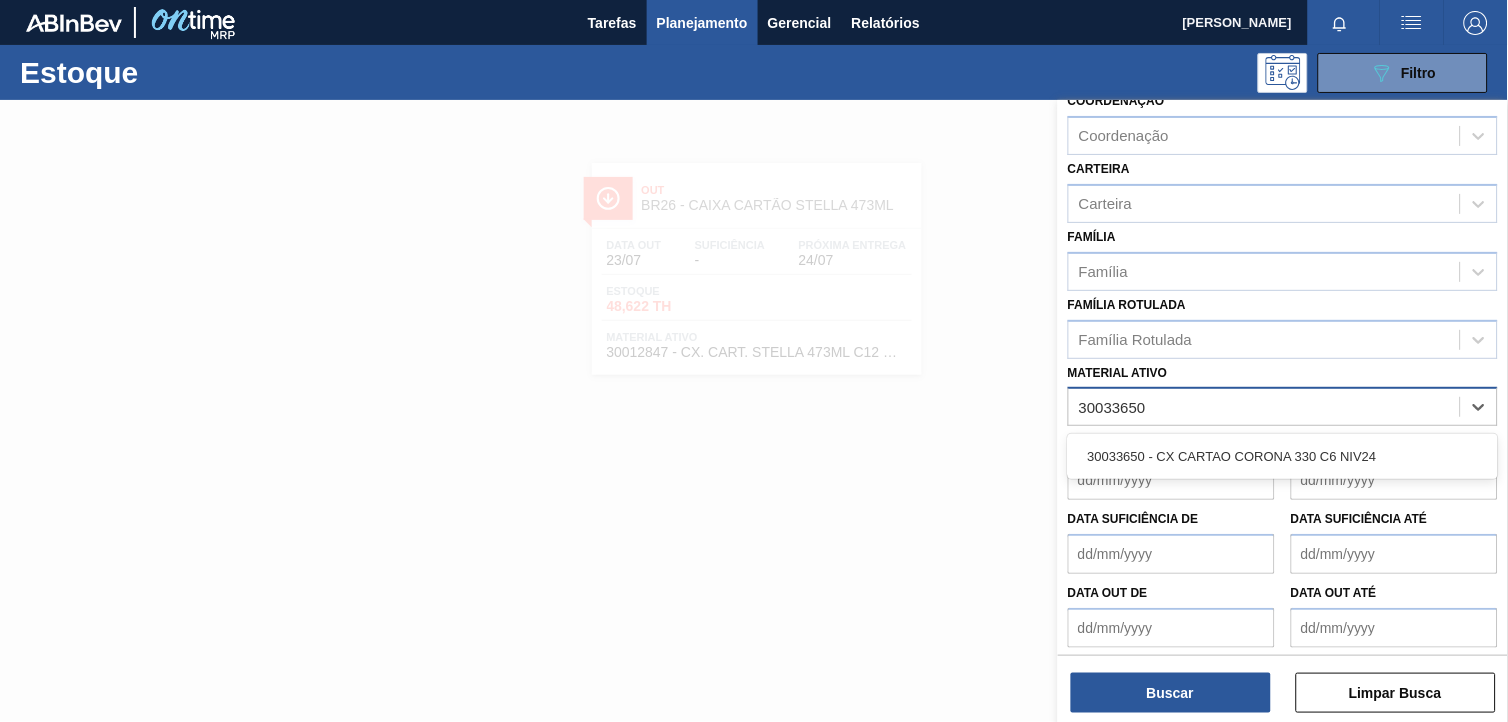 type 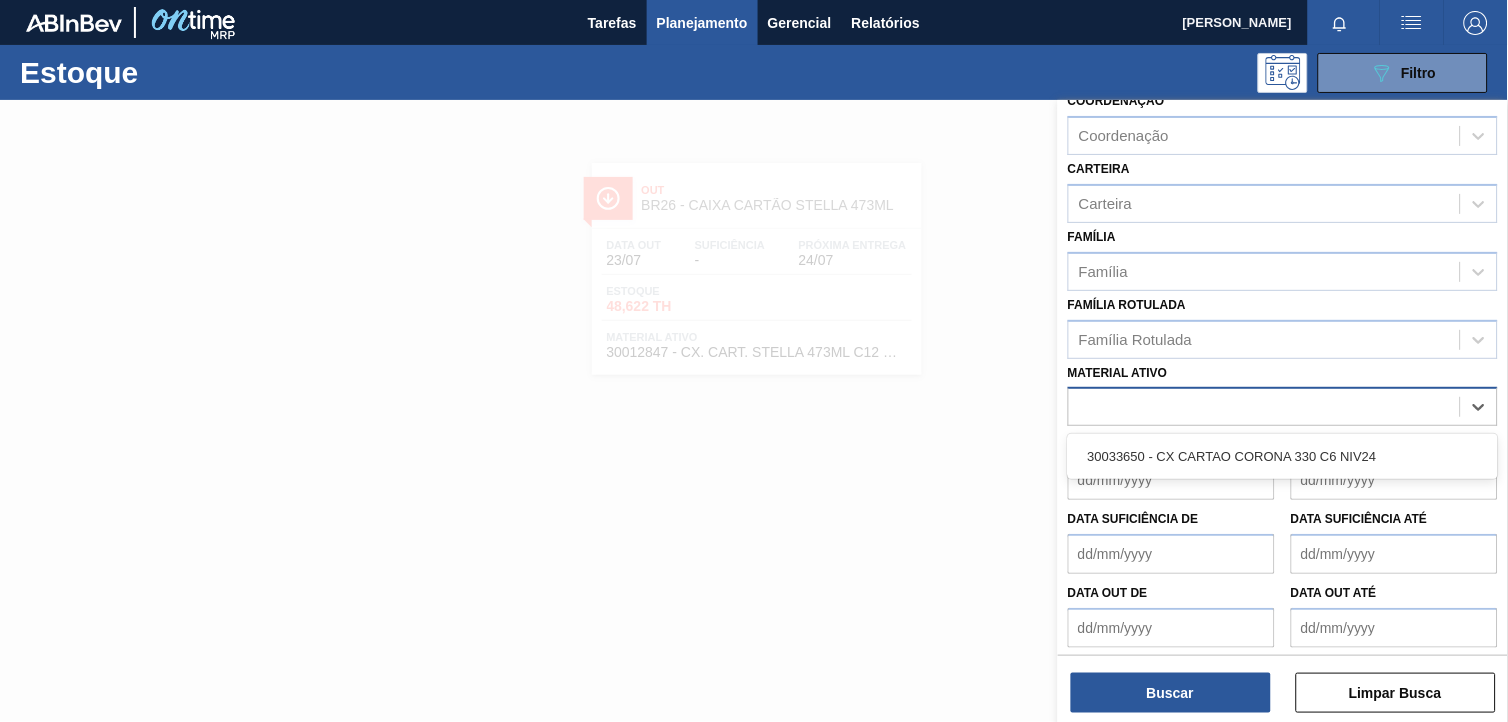 scroll, scrollTop: 255, scrollLeft: 0, axis: vertical 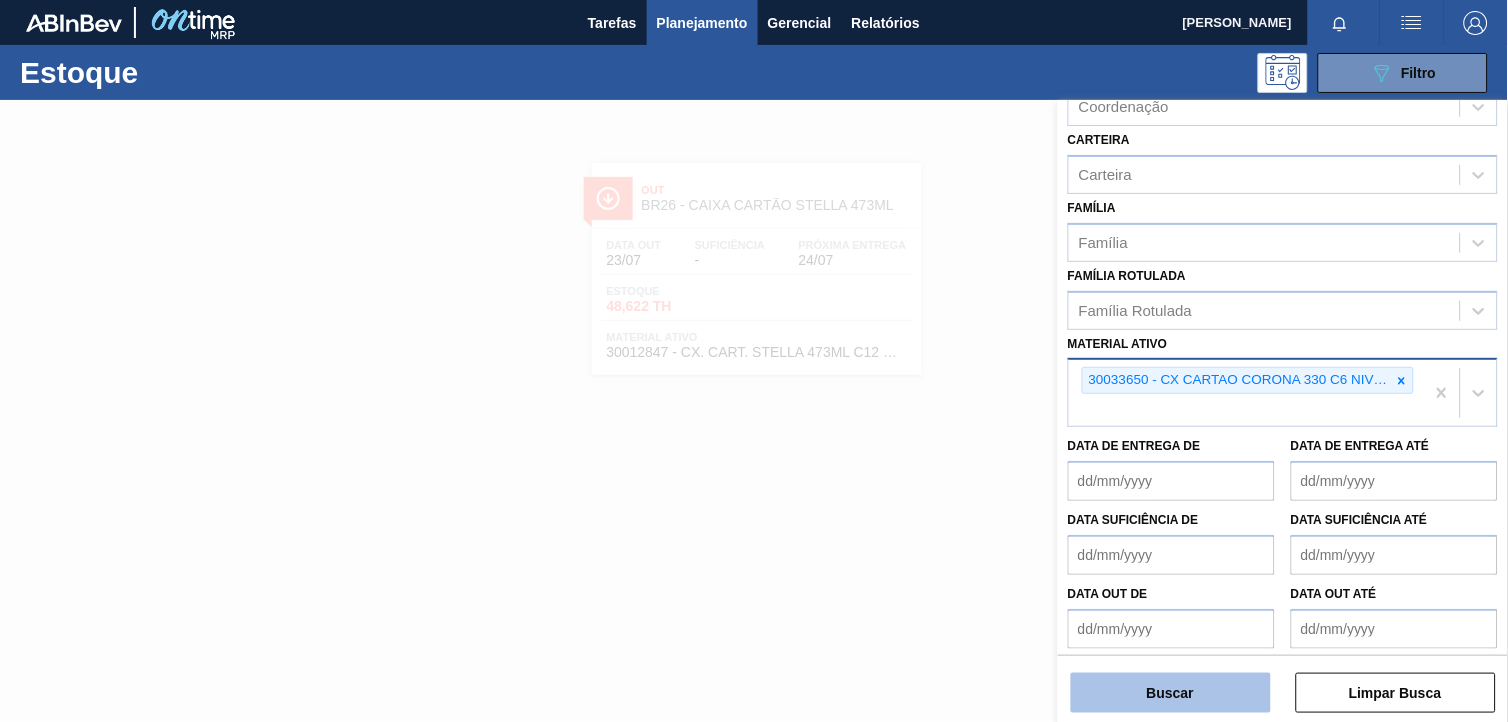 click on "Buscar" at bounding box center [1171, 693] 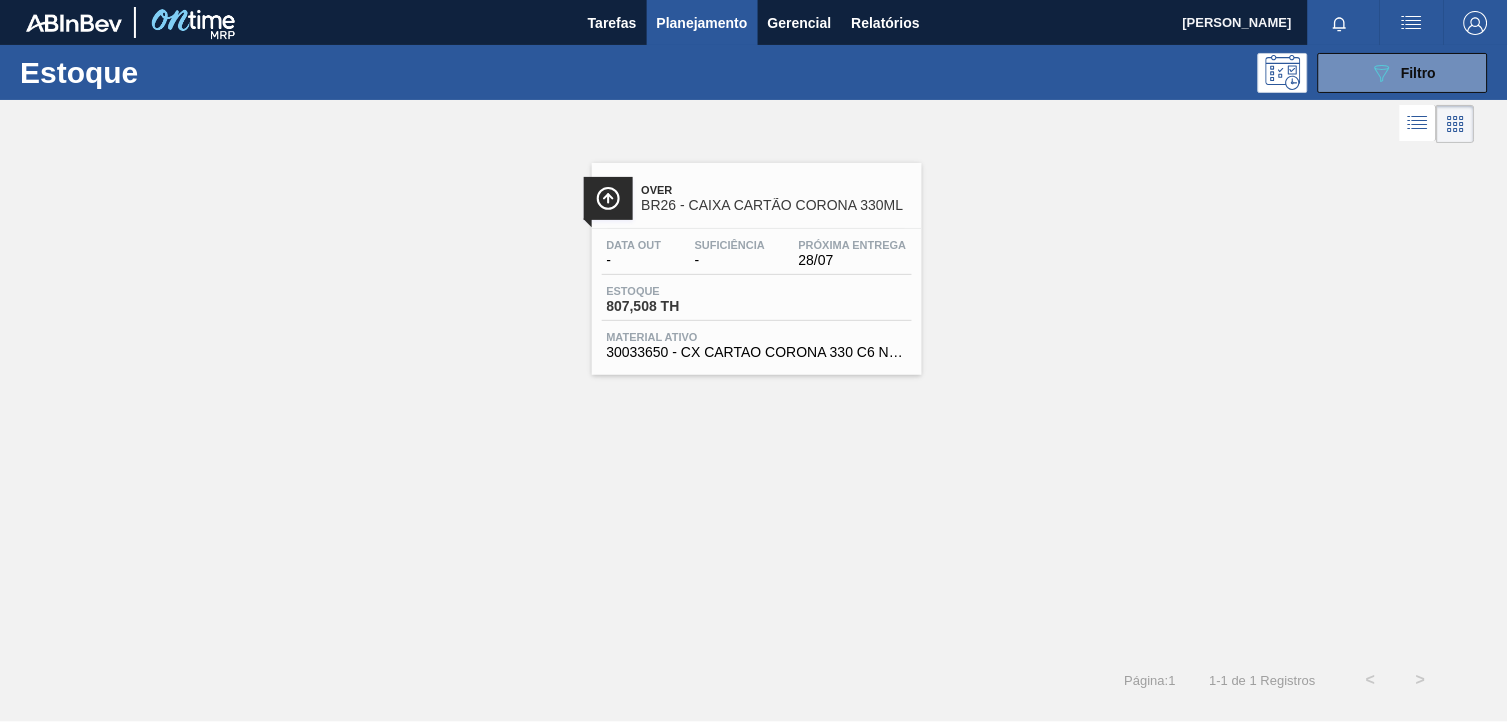 click at bounding box center (737, 124) 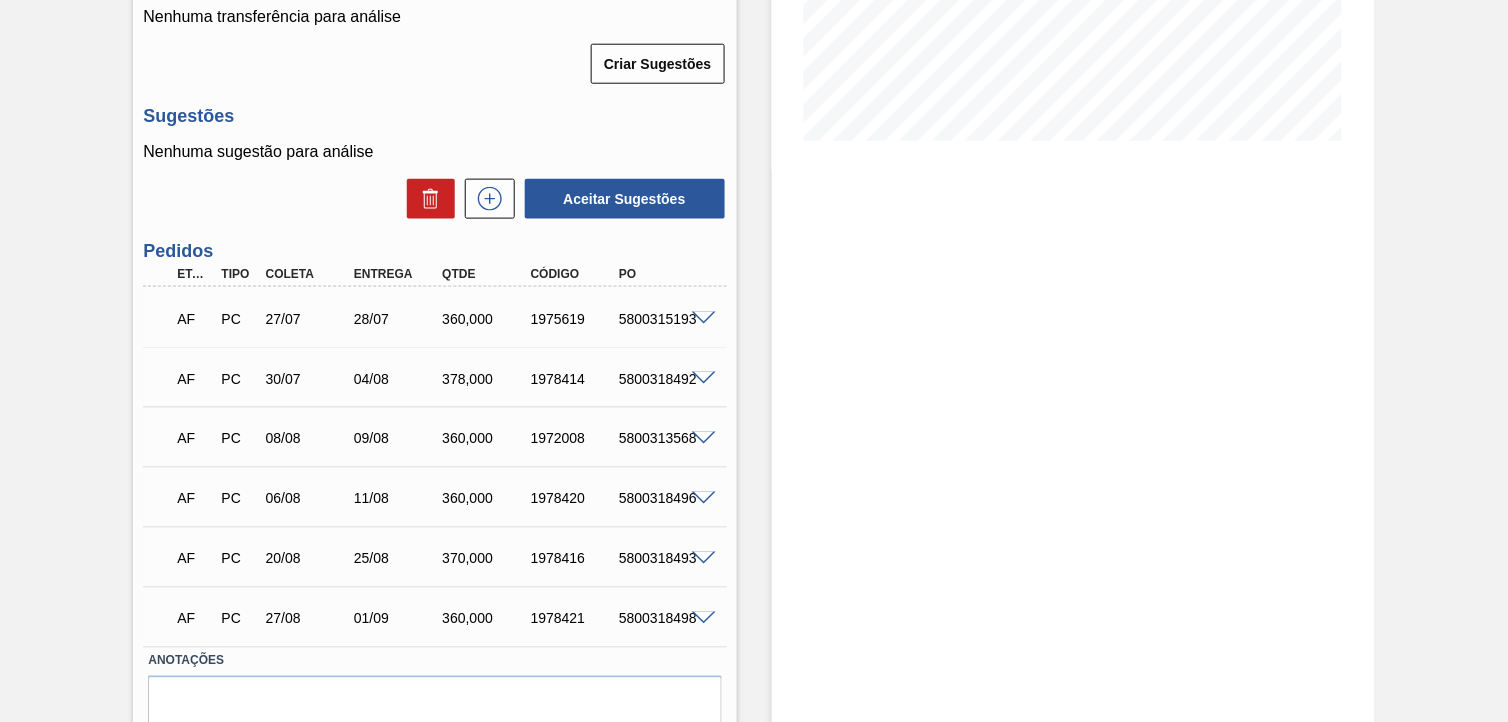 scroll, scrollTop: 0, scrollLeft: 0, axis: both 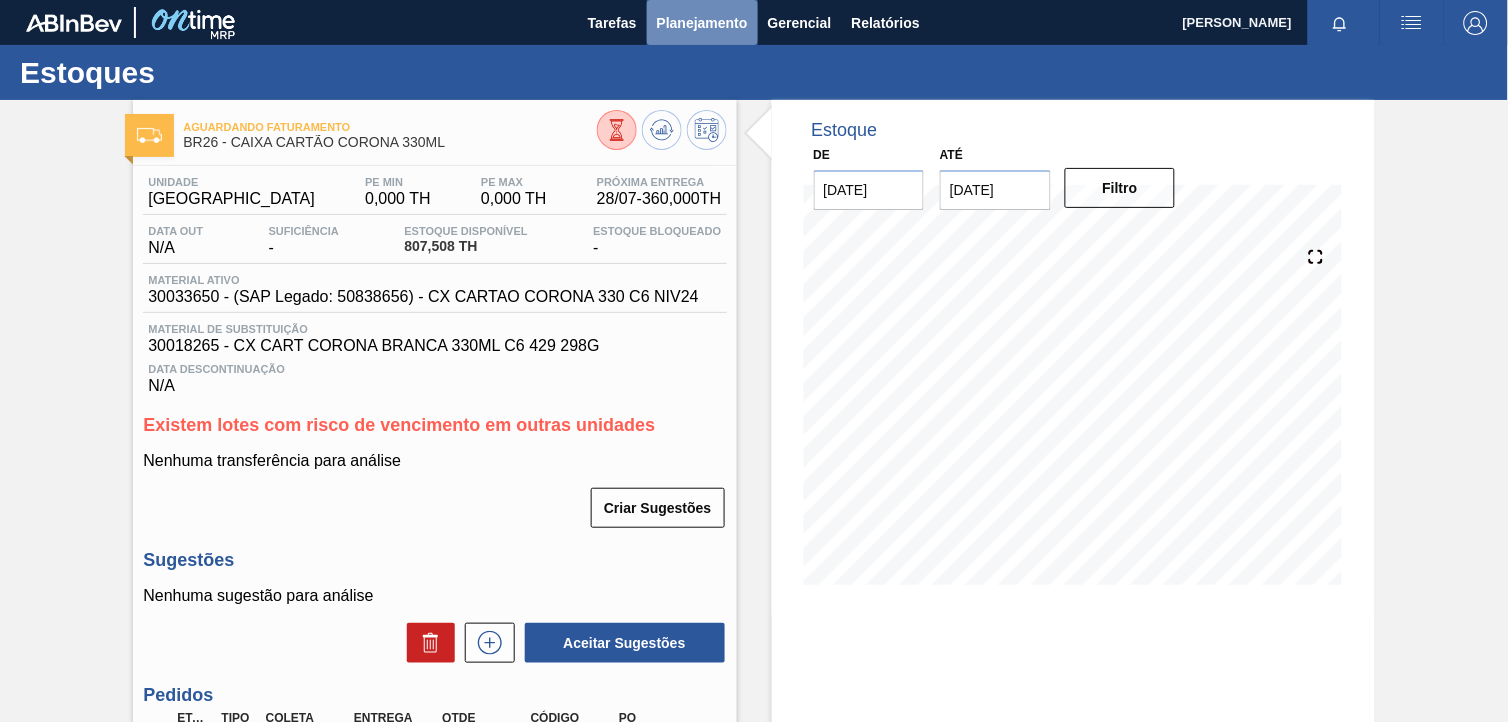 click on "Planejamento" at bounding box center [702, 23] 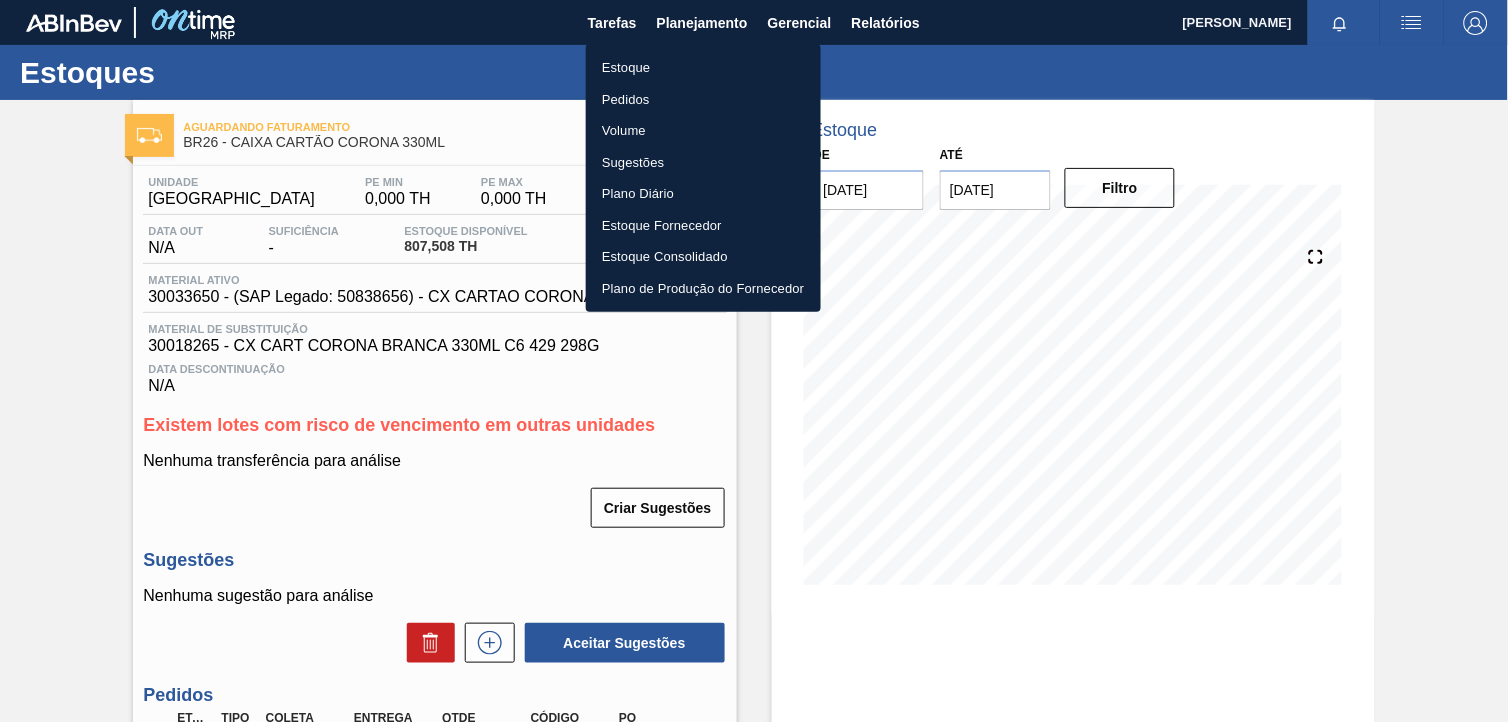 click on "Estoque" at bounding box center (703, 68) 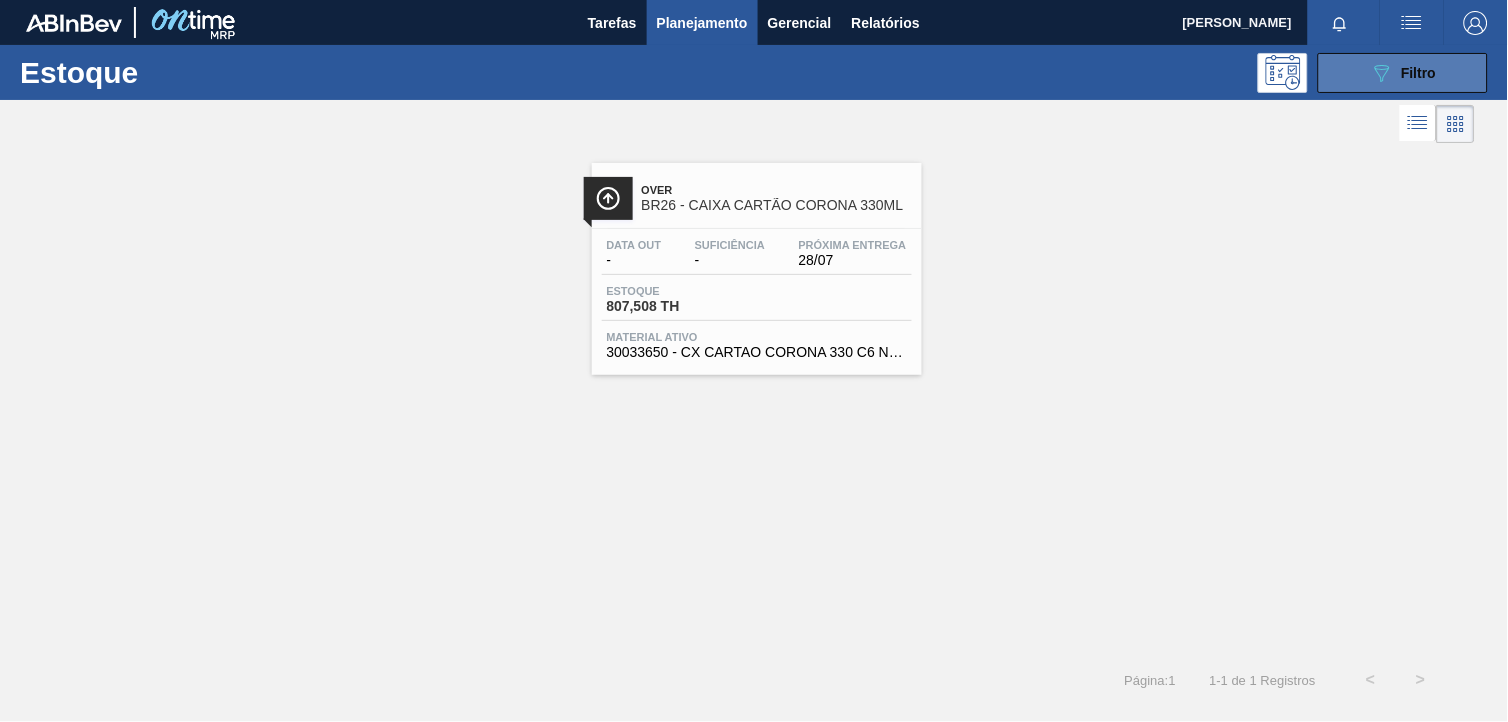 click on "089F7B8B-B2A5-4AFE-B5C0-19BA573D28AC Filtro" at bounding box center [1403, 73] 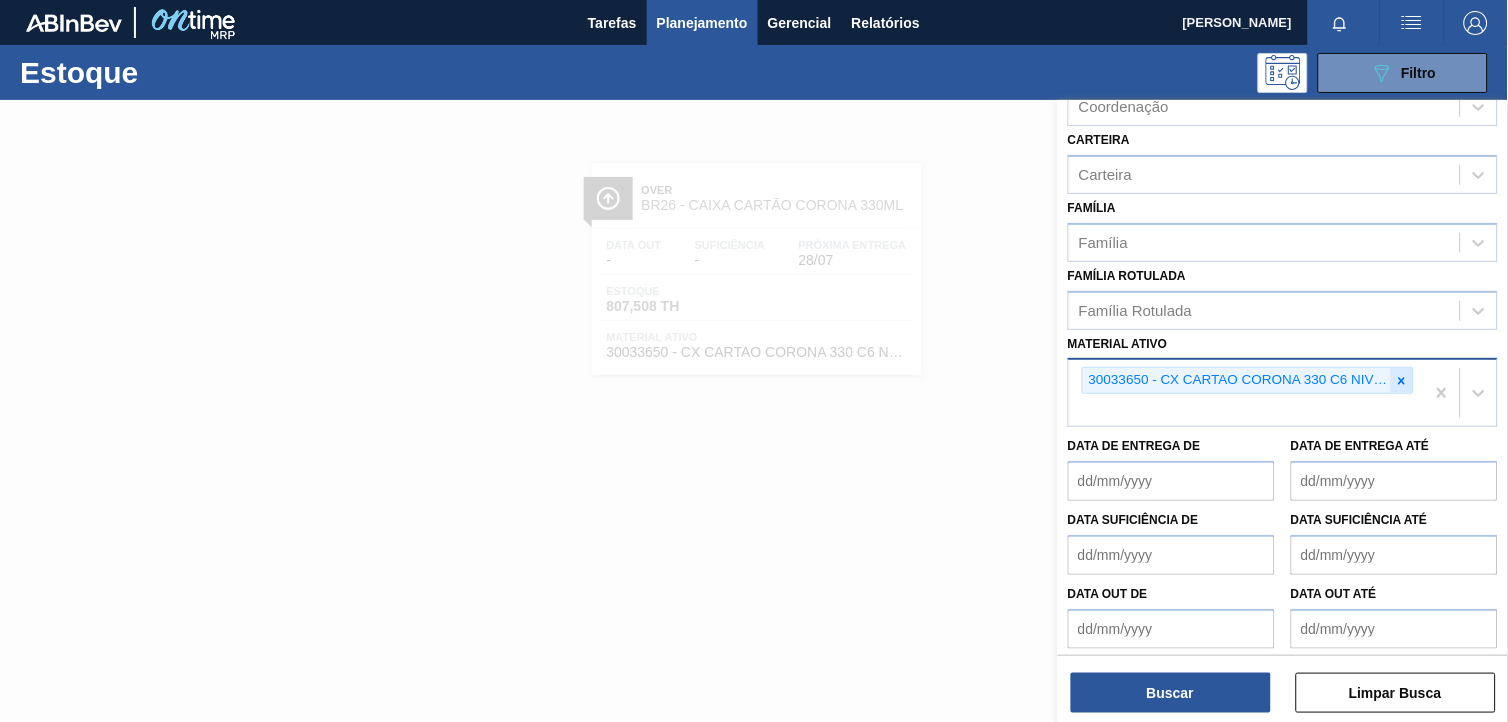 click 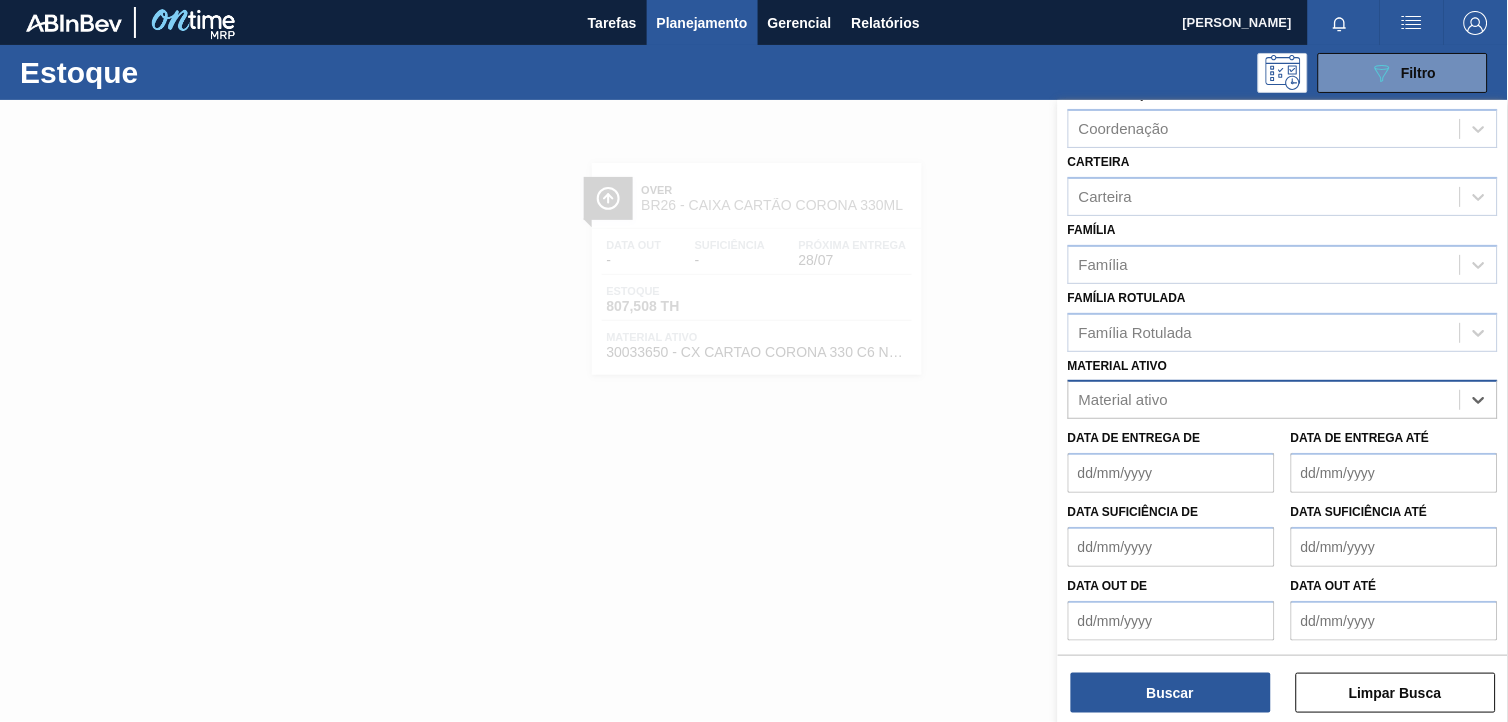 scroll, scrollTop: 226, scrollLeft: 0, axis: vertical 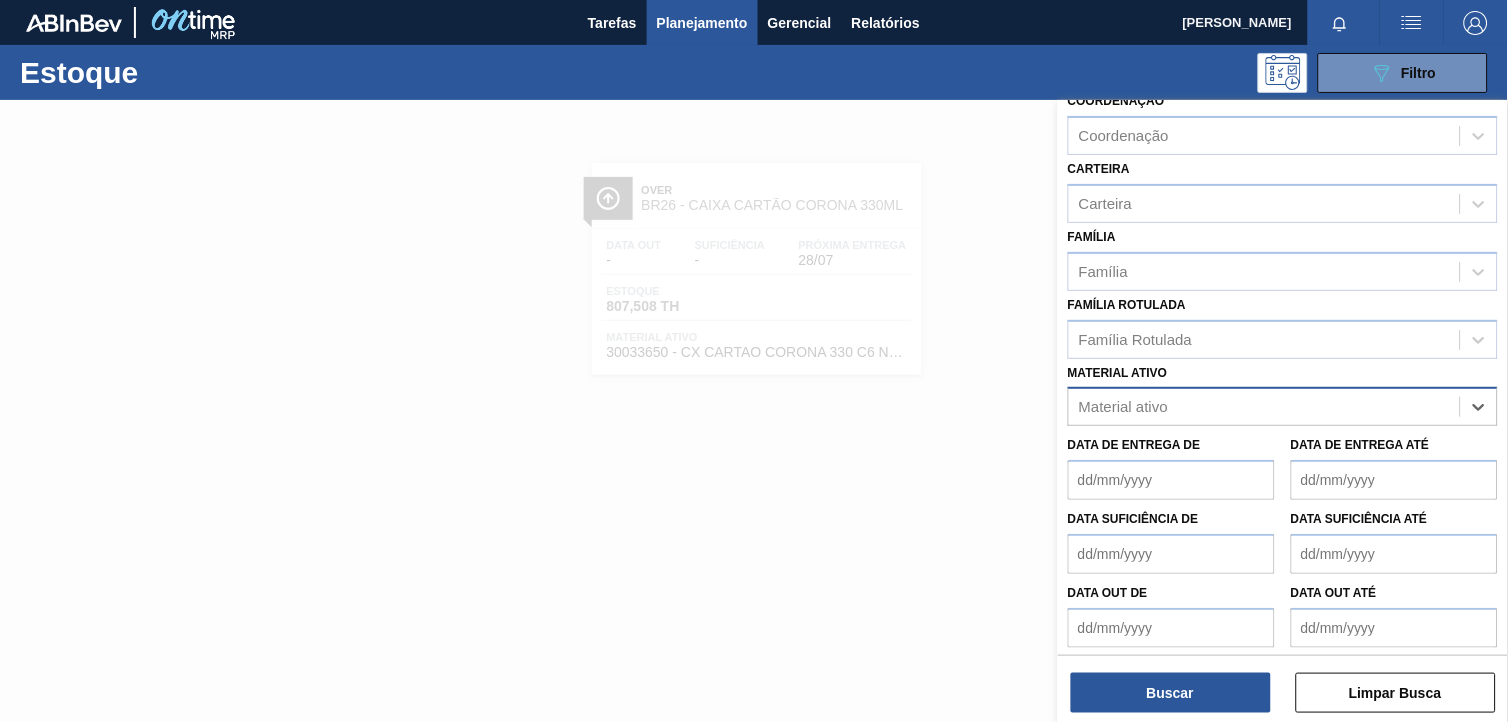 paste on "30004808" 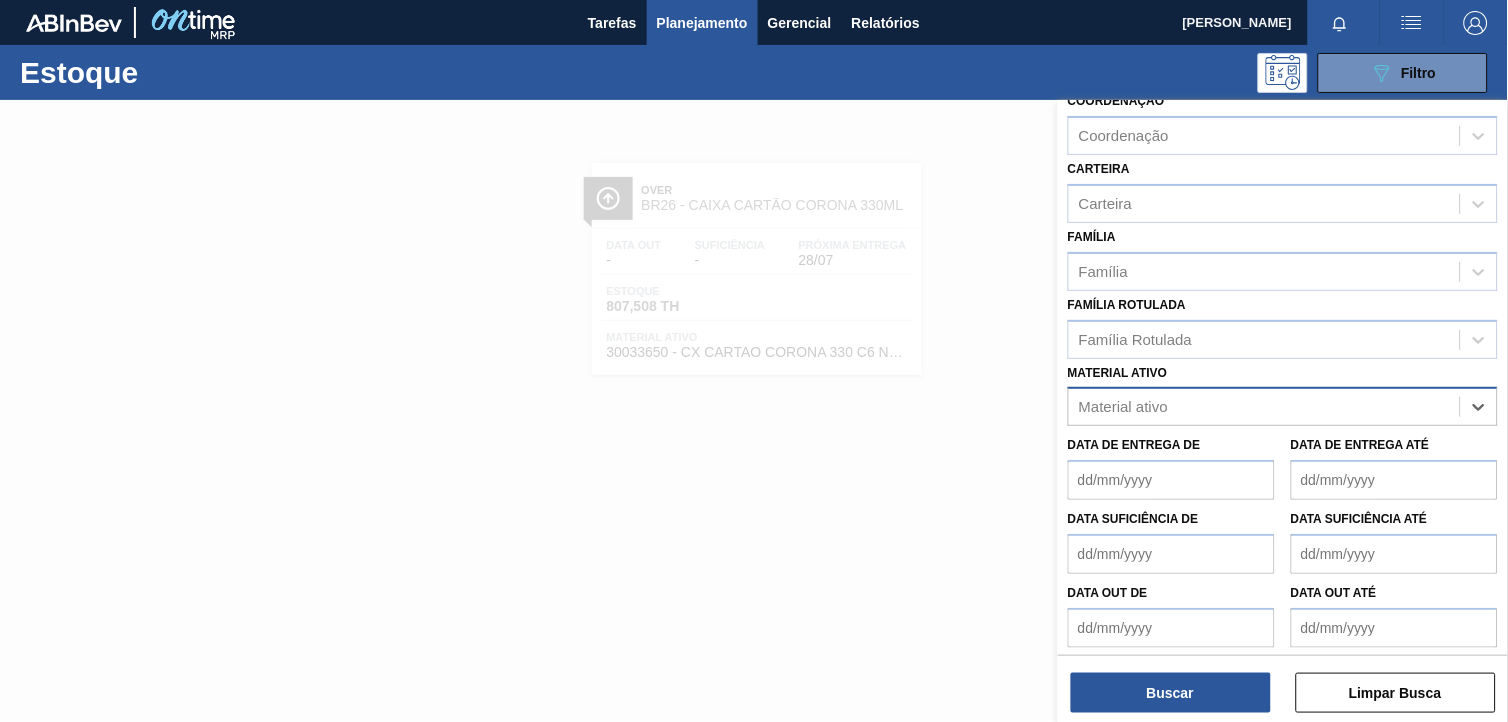 type on "30004808" 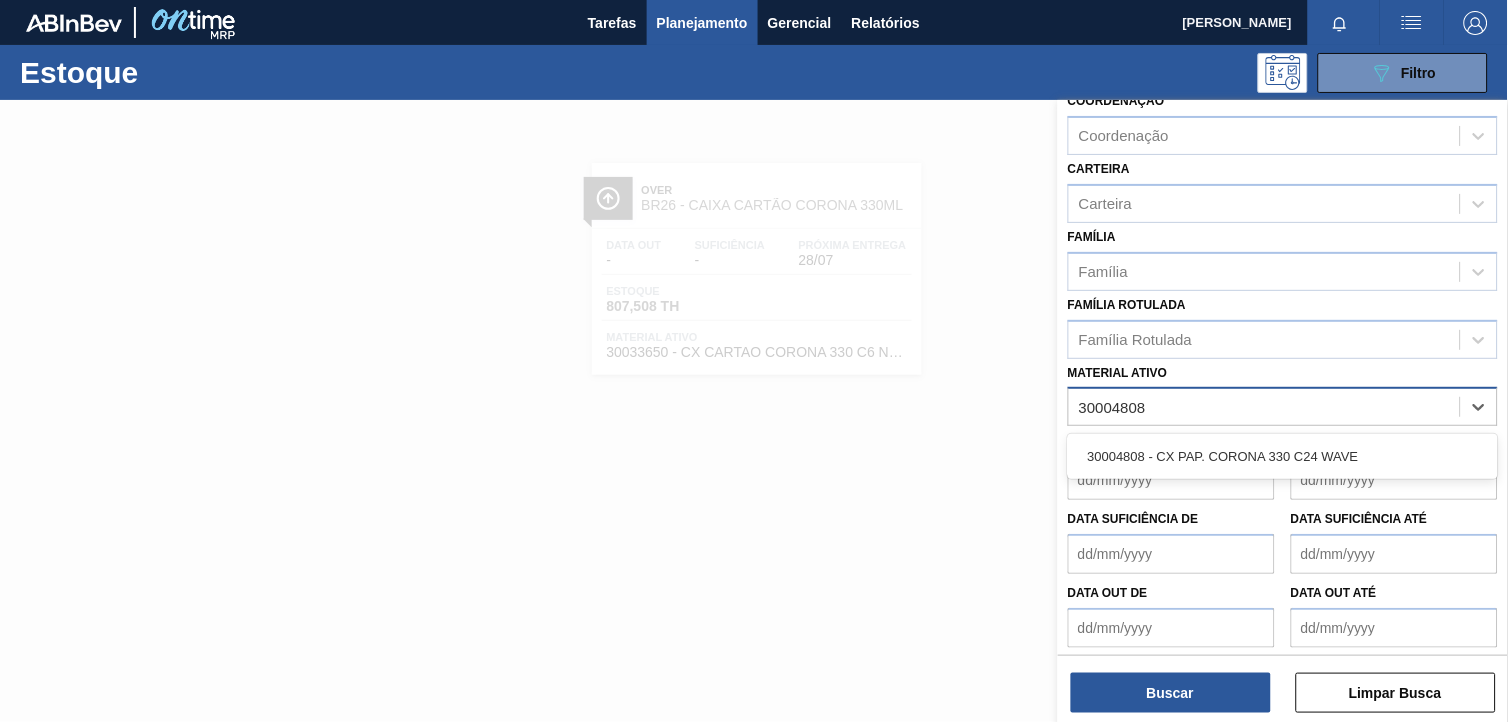 type 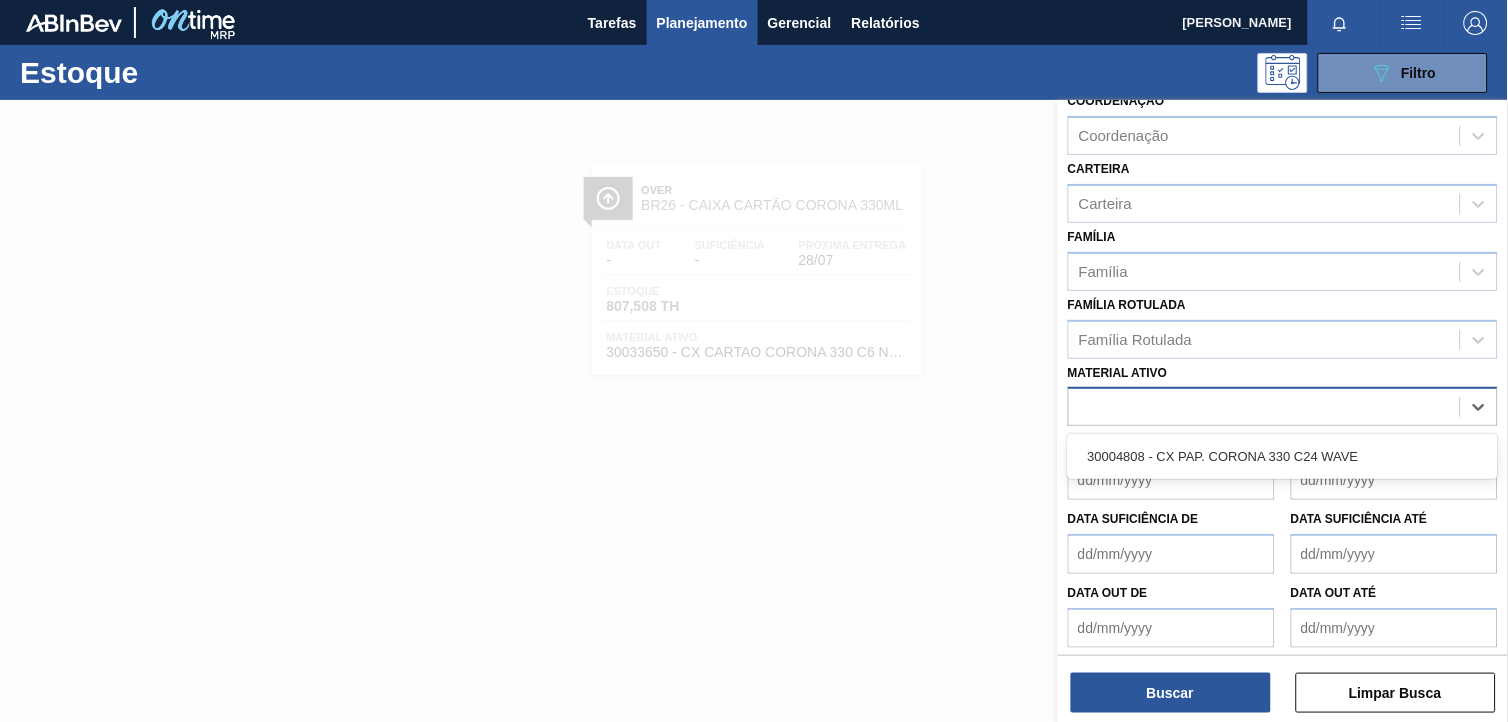 scroll, scrollTop: 231, scrollLeft: 0, axis: vertical 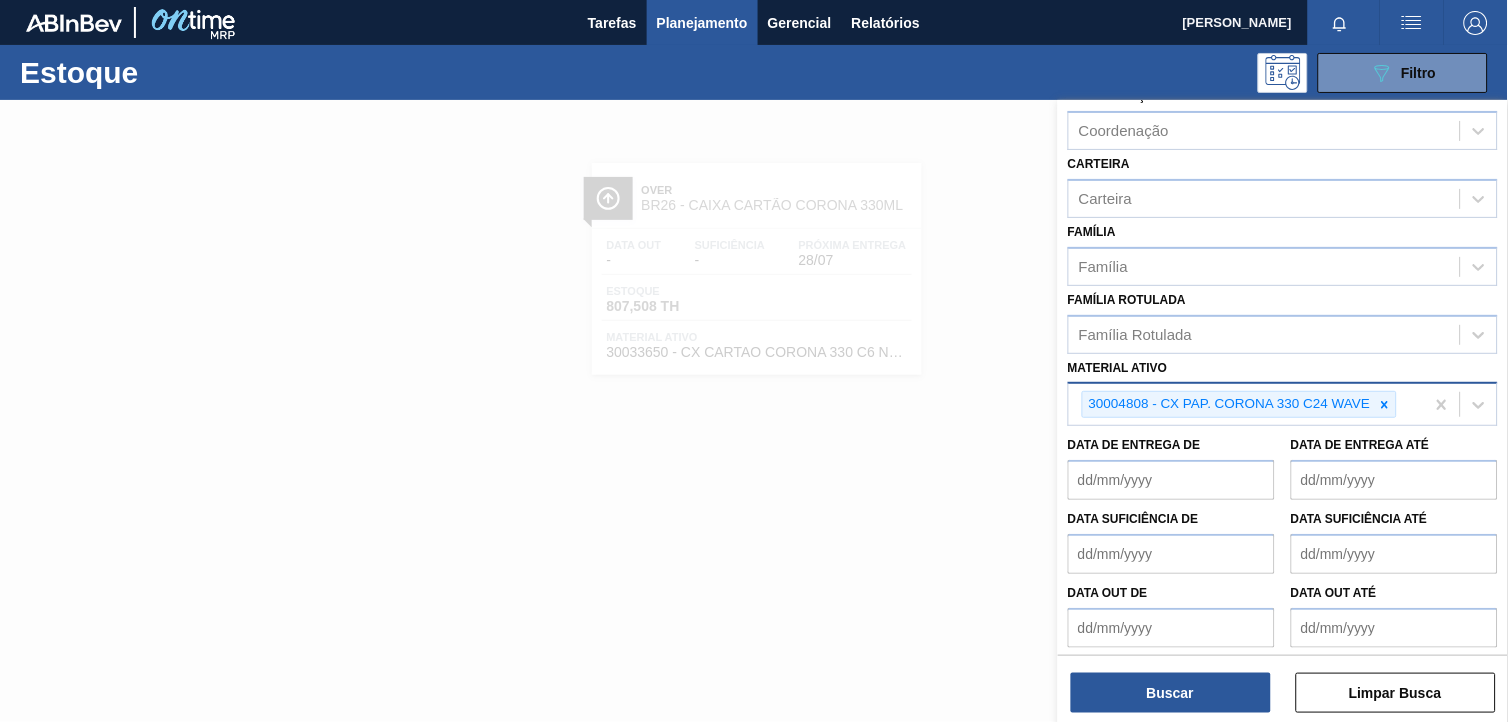 click on "Buscar Limpar Busca" at bounding box center (1283, 683) 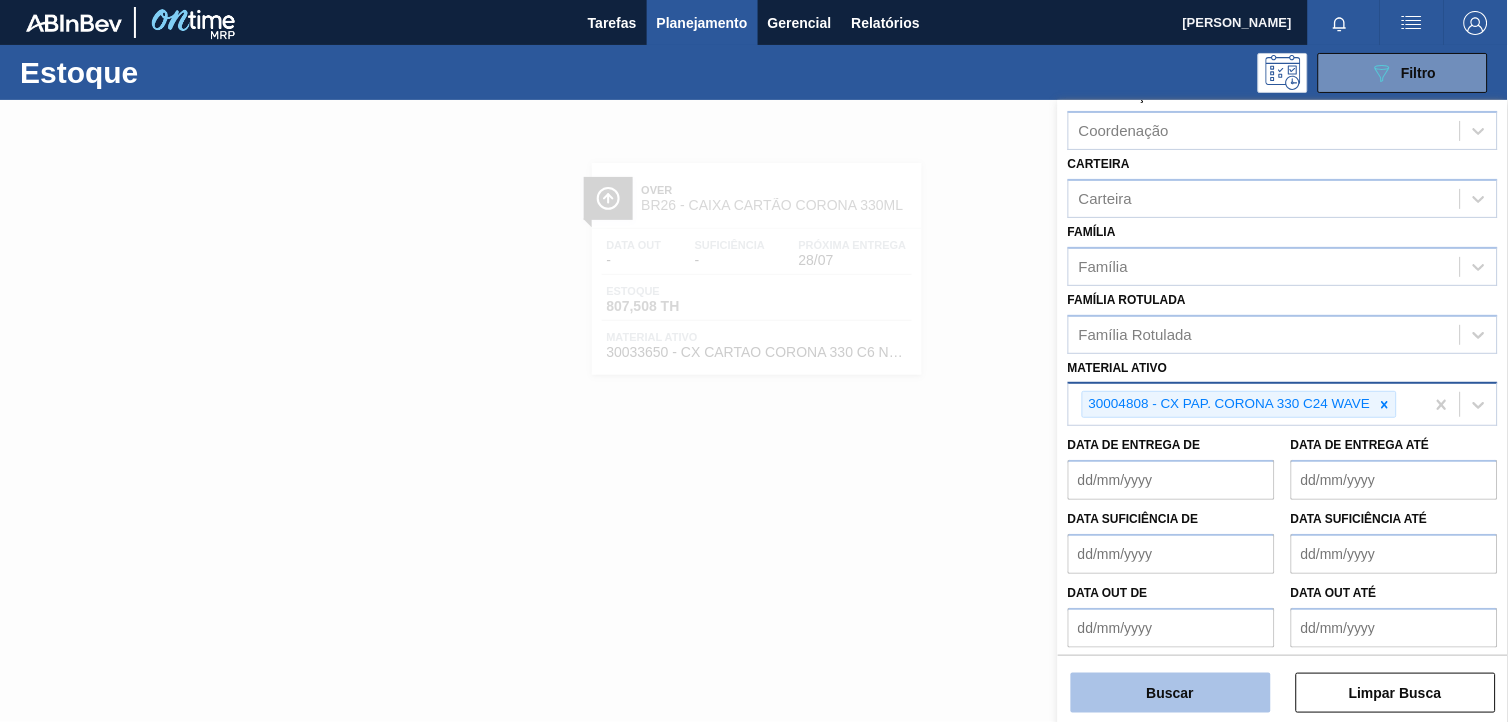 click on "Buscar" at bounding box center (1171, 693) 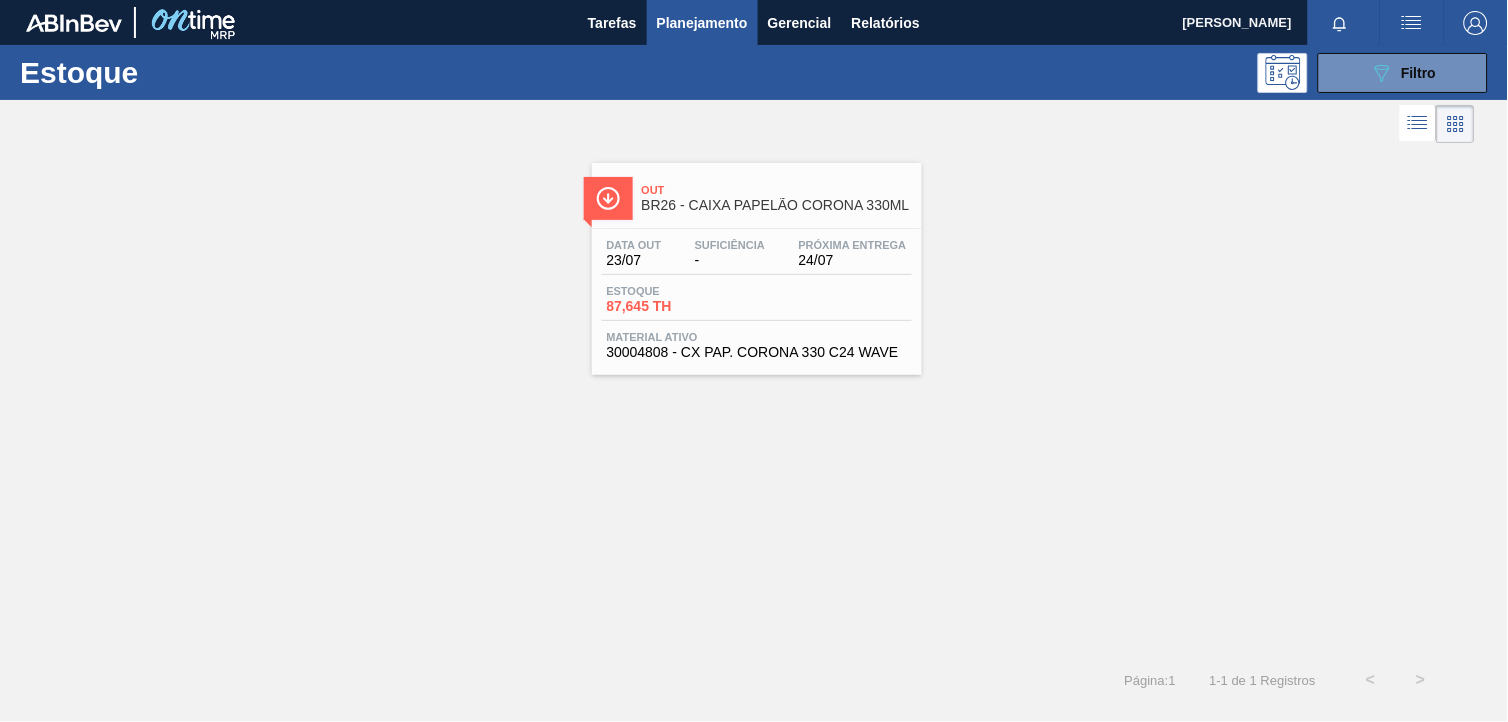click on "Data [DATE] Suficiência - Próxima Entrega 24/07 Estoque 87,645 TH Material ativo 30004808 - CX PAP. CORONA 330 C24 WAVE" at bounding box center (757, 297) 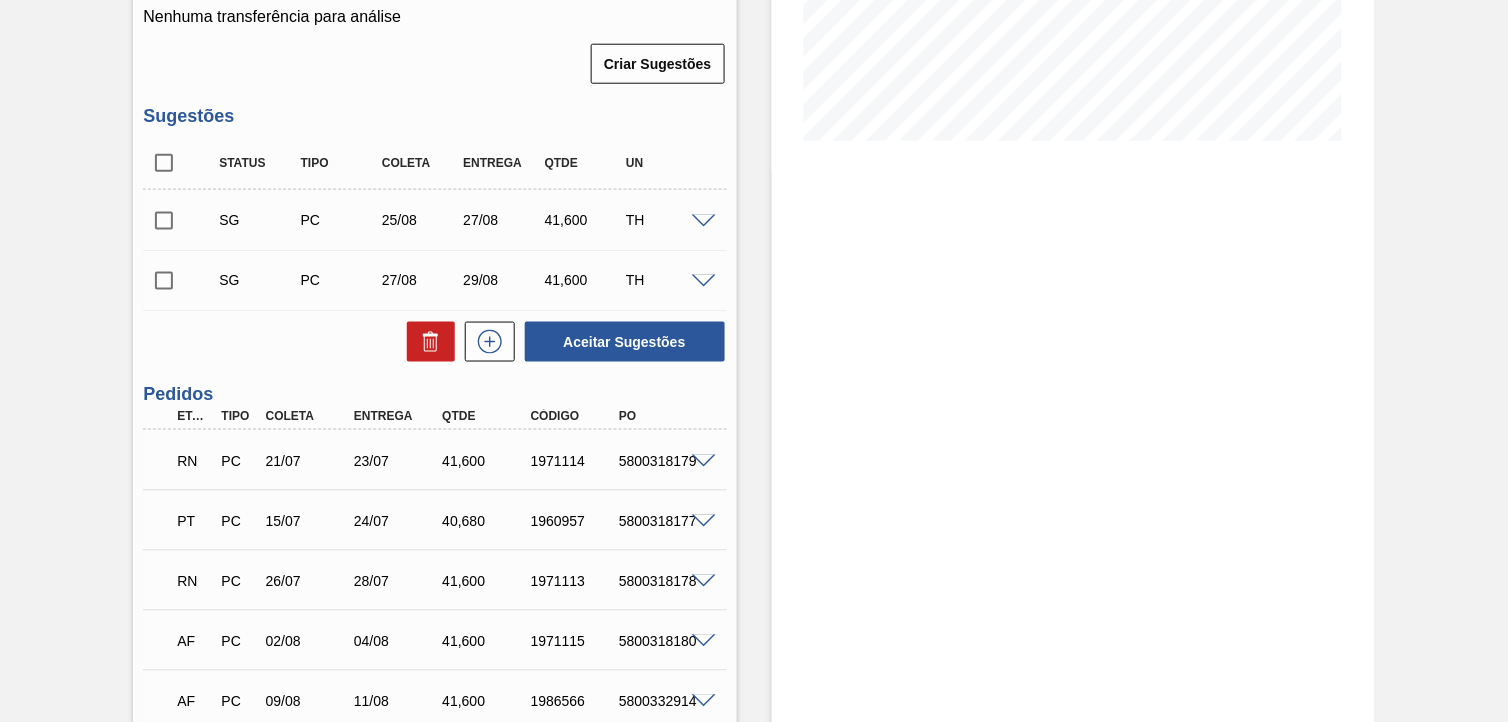 scroll, scrollTop: 555, scrollLeft: 0, axis: vertical 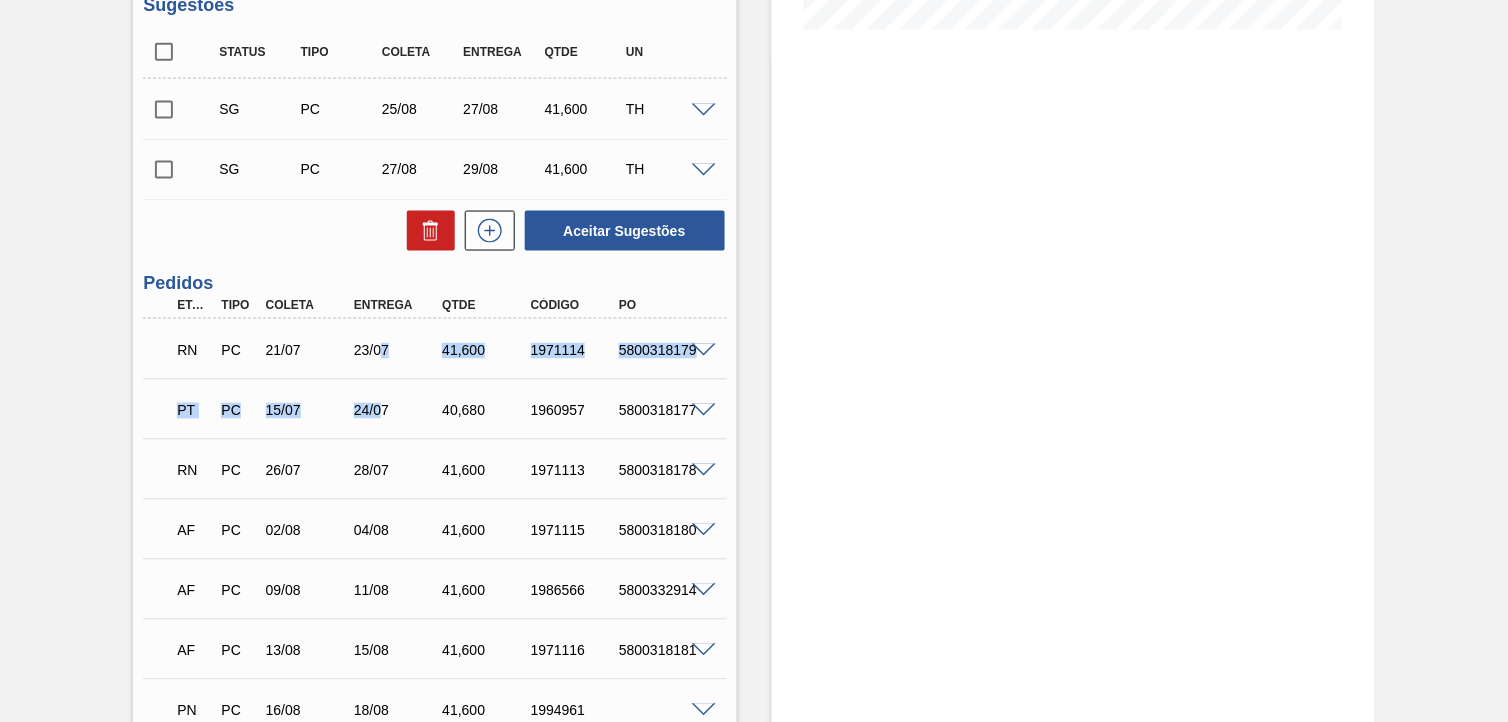 drag, startPoint x: 384, startPoint y: 363, endPoint x: 382, endPoint y: 385, distance: 22.090721 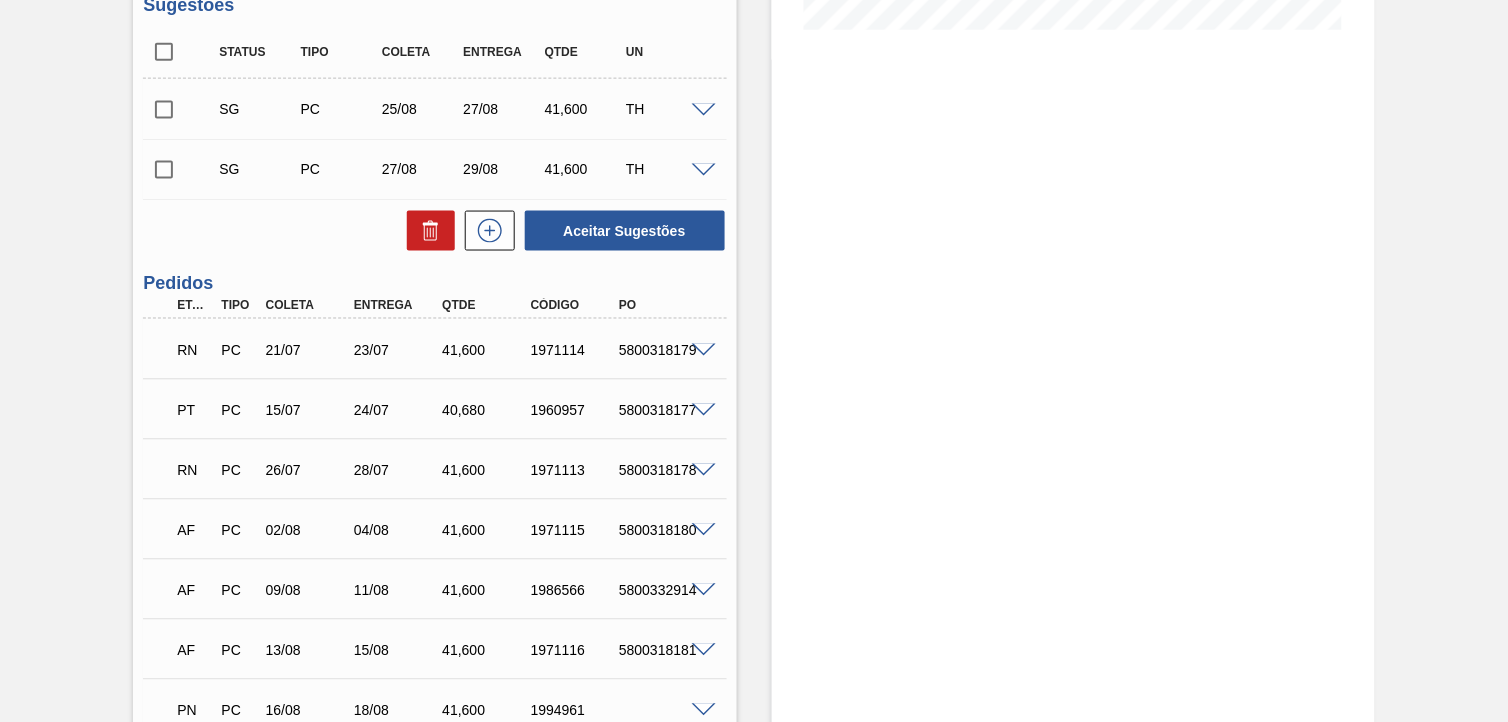 click on "Estoque De [DATE] Até [DATE] Filtro" at bounding box center [1073, 374] 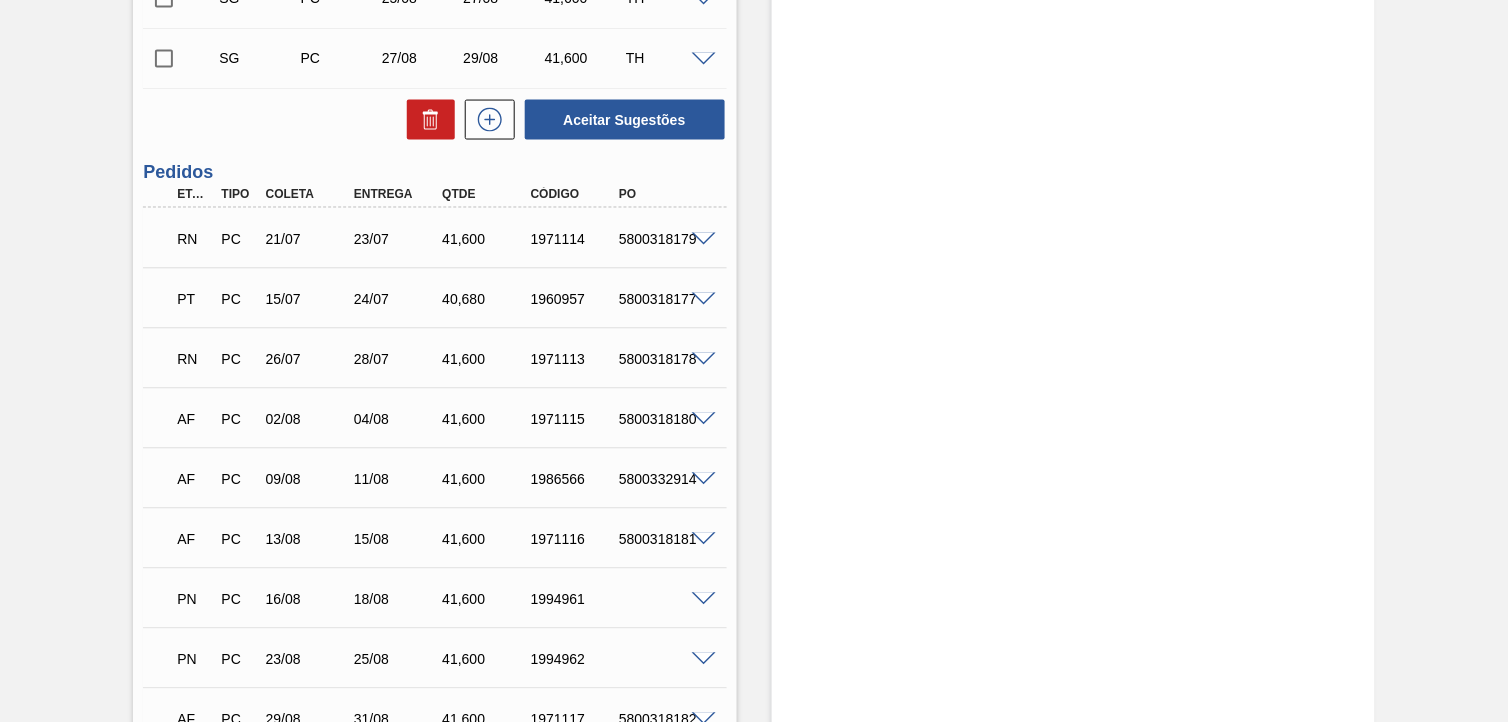 scroll, scrollTop: 777, scrollLeft: 0, axis: vertical 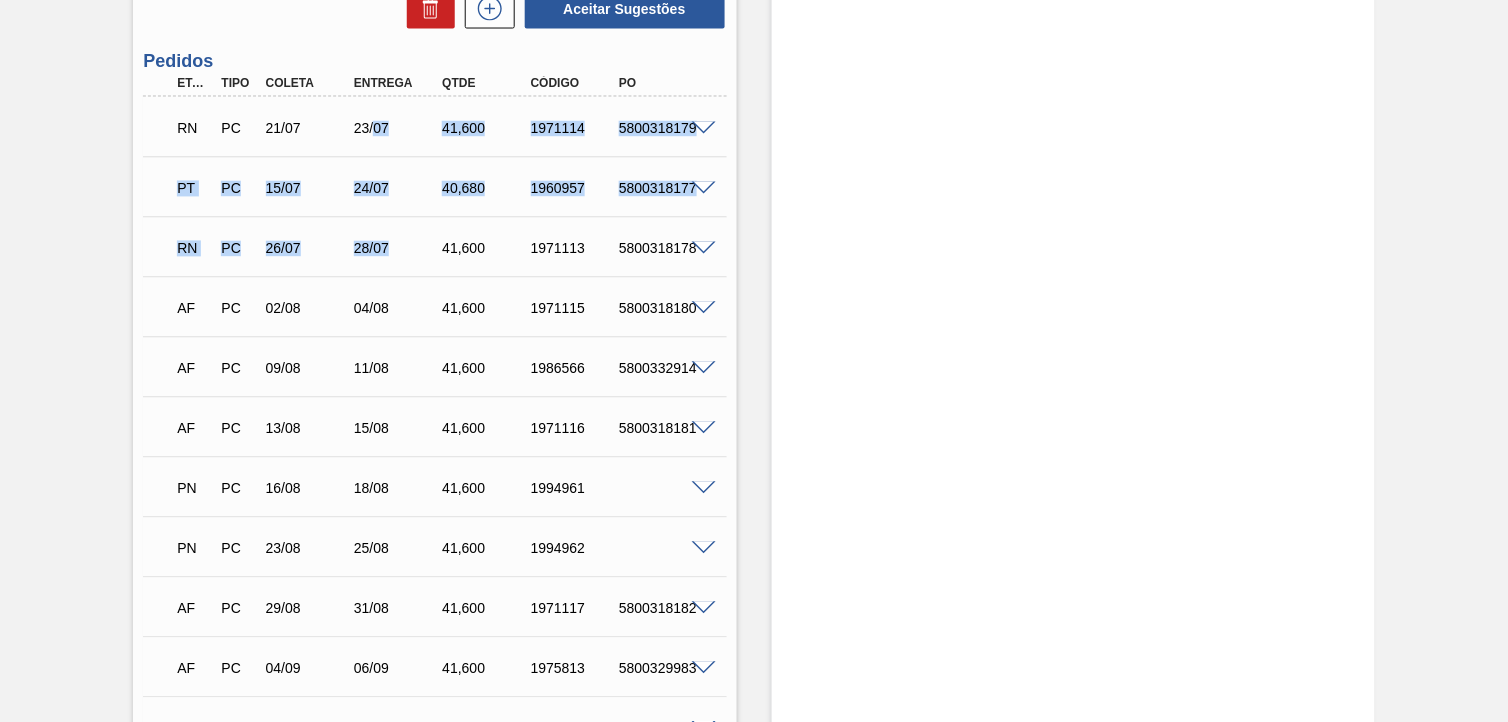 drag, startPoint x: 375, startPoint y: 127, endPoint x: 404, endPoint y: 220, distance: 97.41663 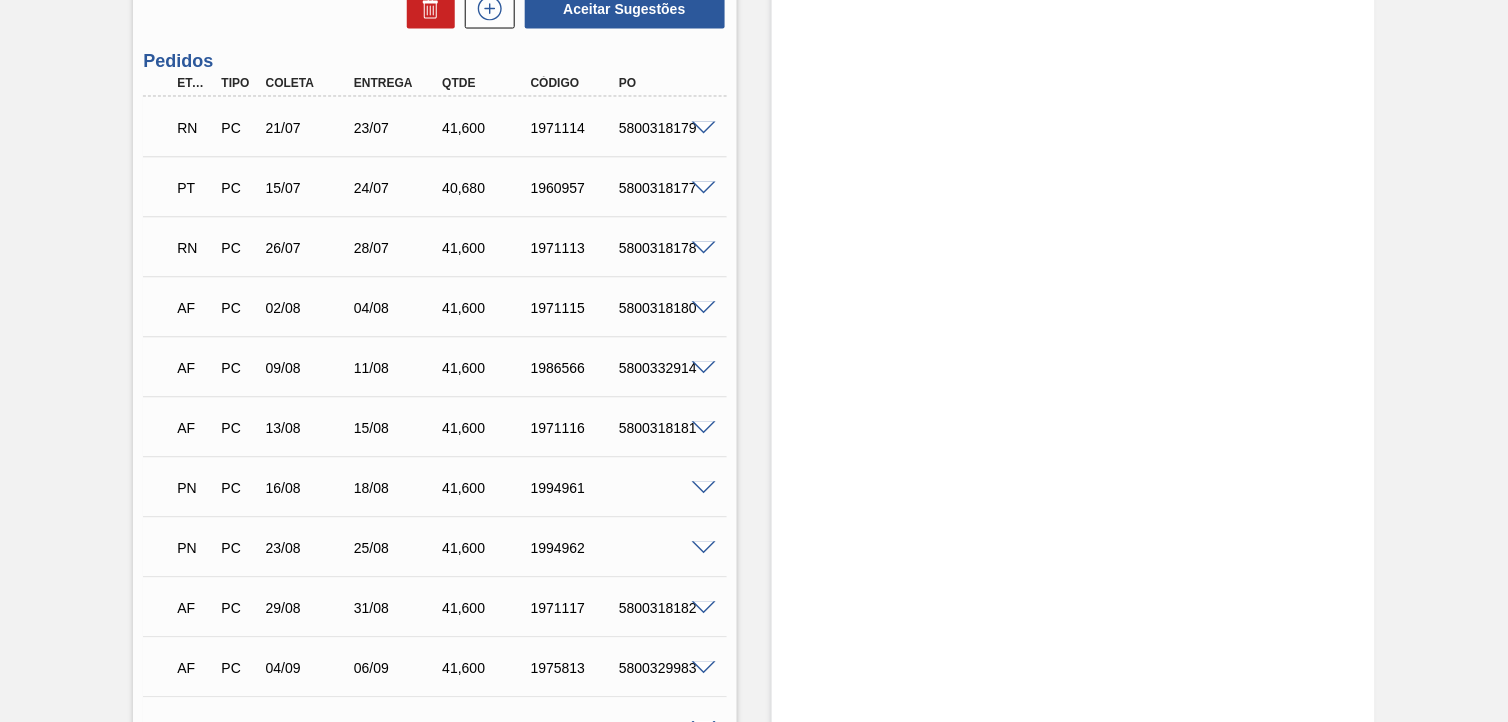 click at bounding box center (704, 129) 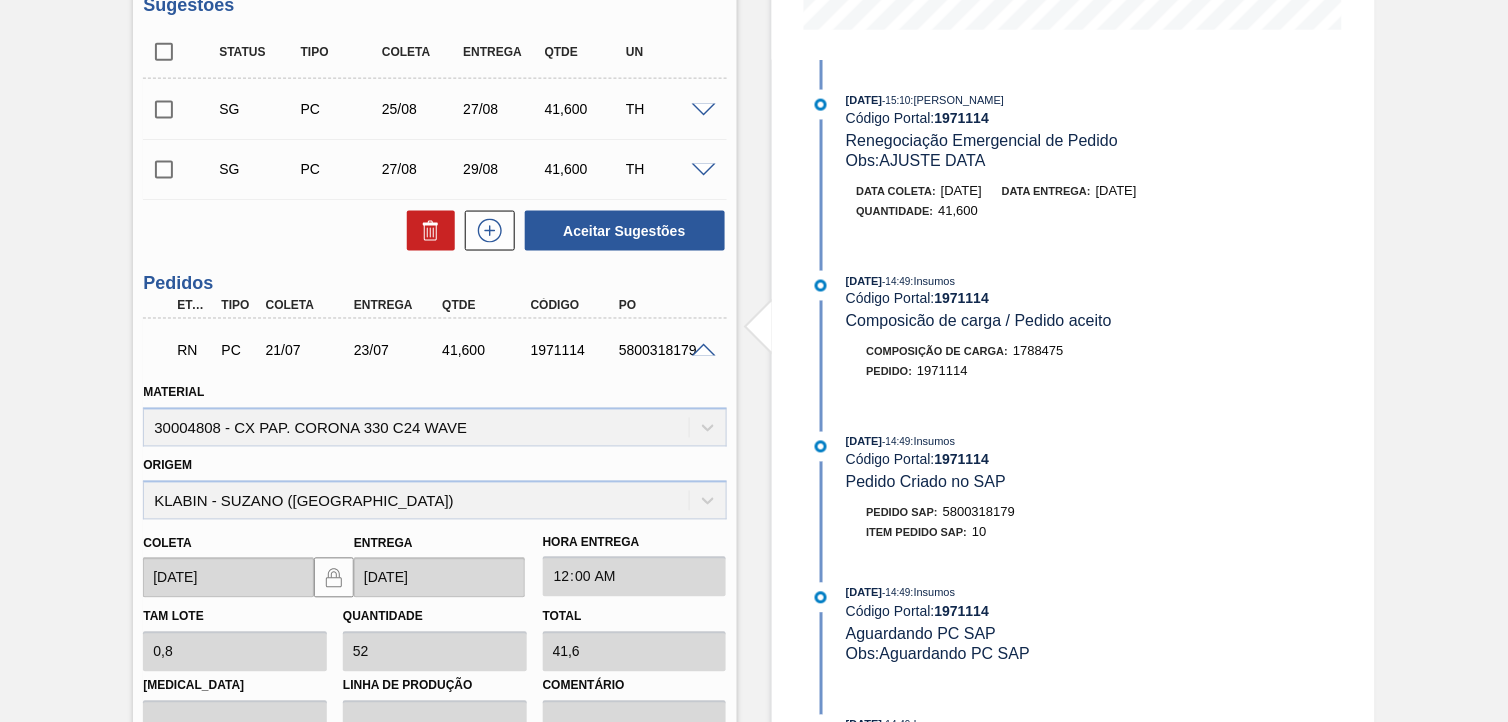 scroll, scrollTop: 444, scrollLeft: 0, axis: vertical 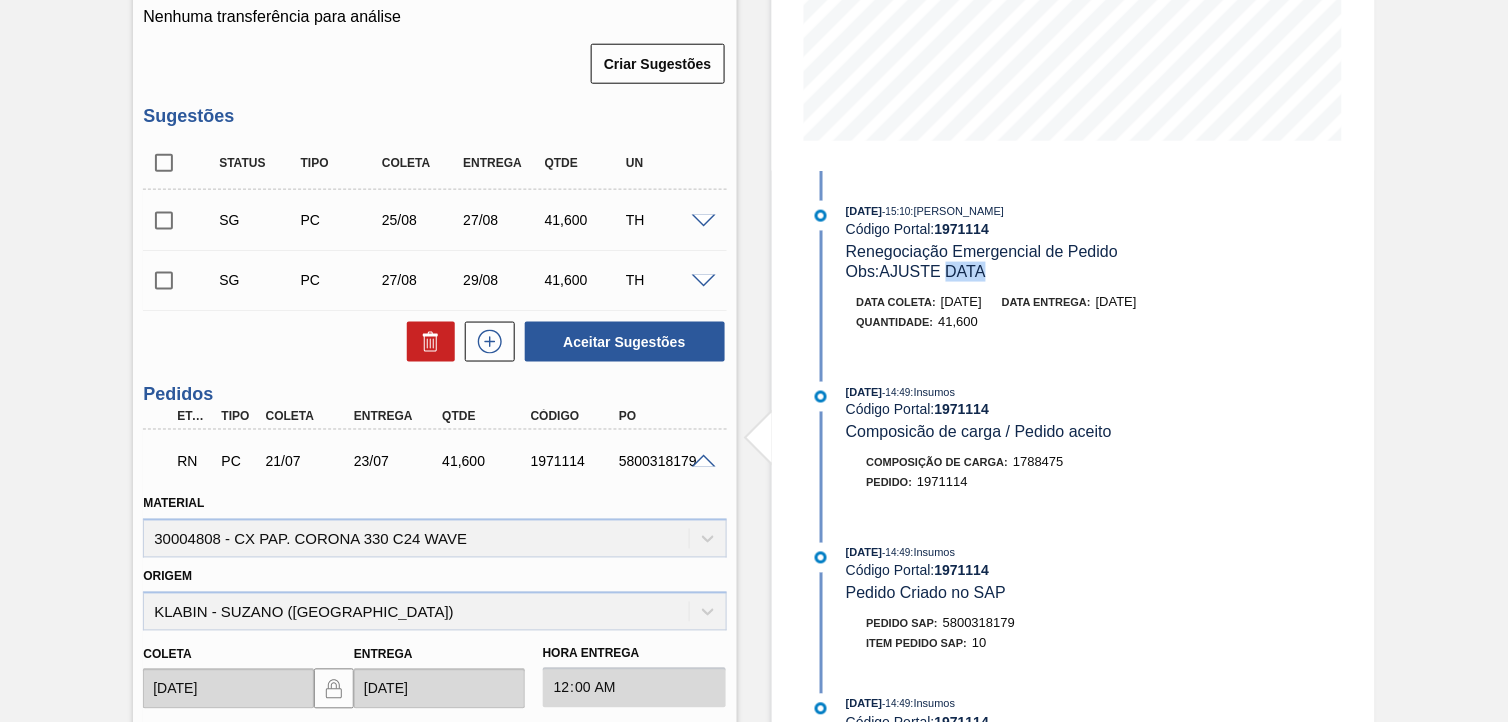 drag, startPoint x: 1002, startPoint y: 262, endPoint x: 951, endPoint y: 265, distance: 51.088158 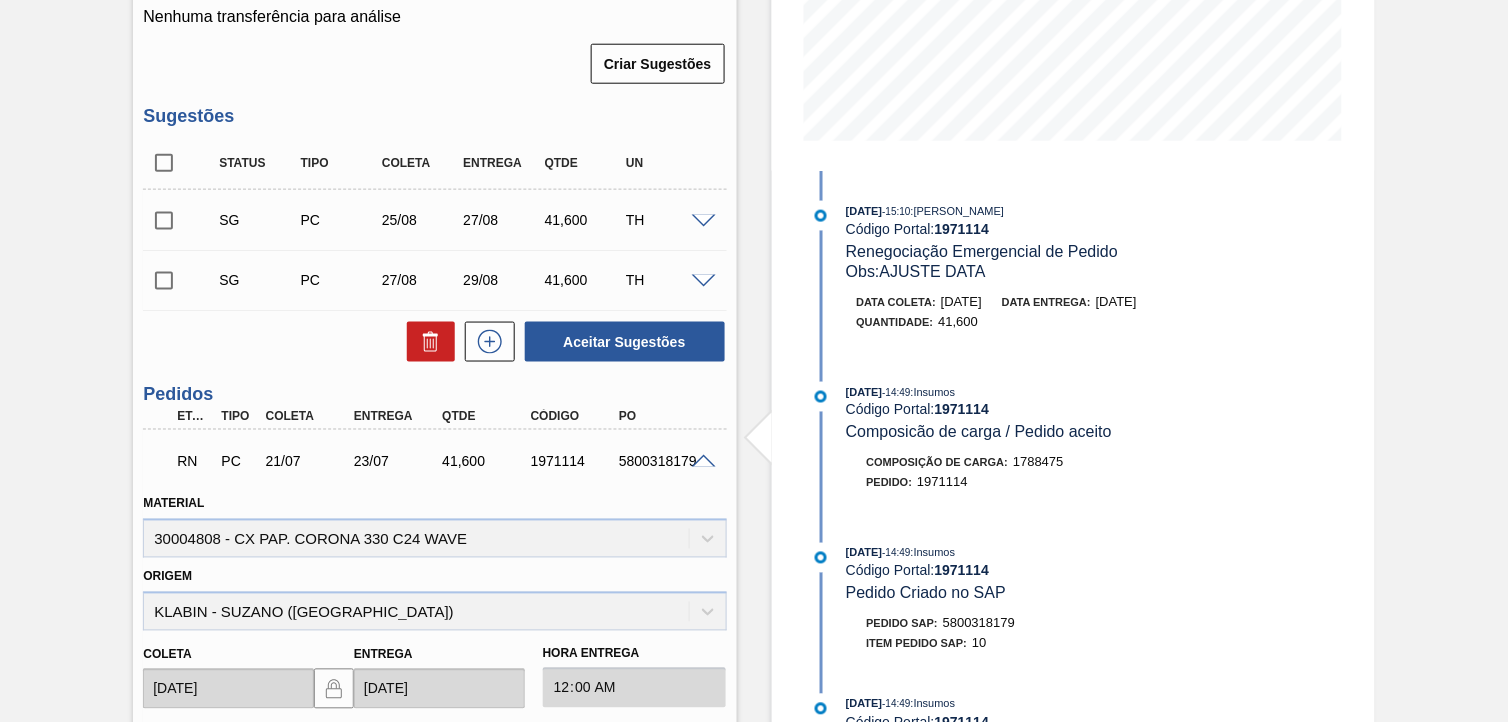 drag, startPoint x: 951, startPoint y: 265, endPoint x: 1103, endPoint y: 327, distance: 164.15846 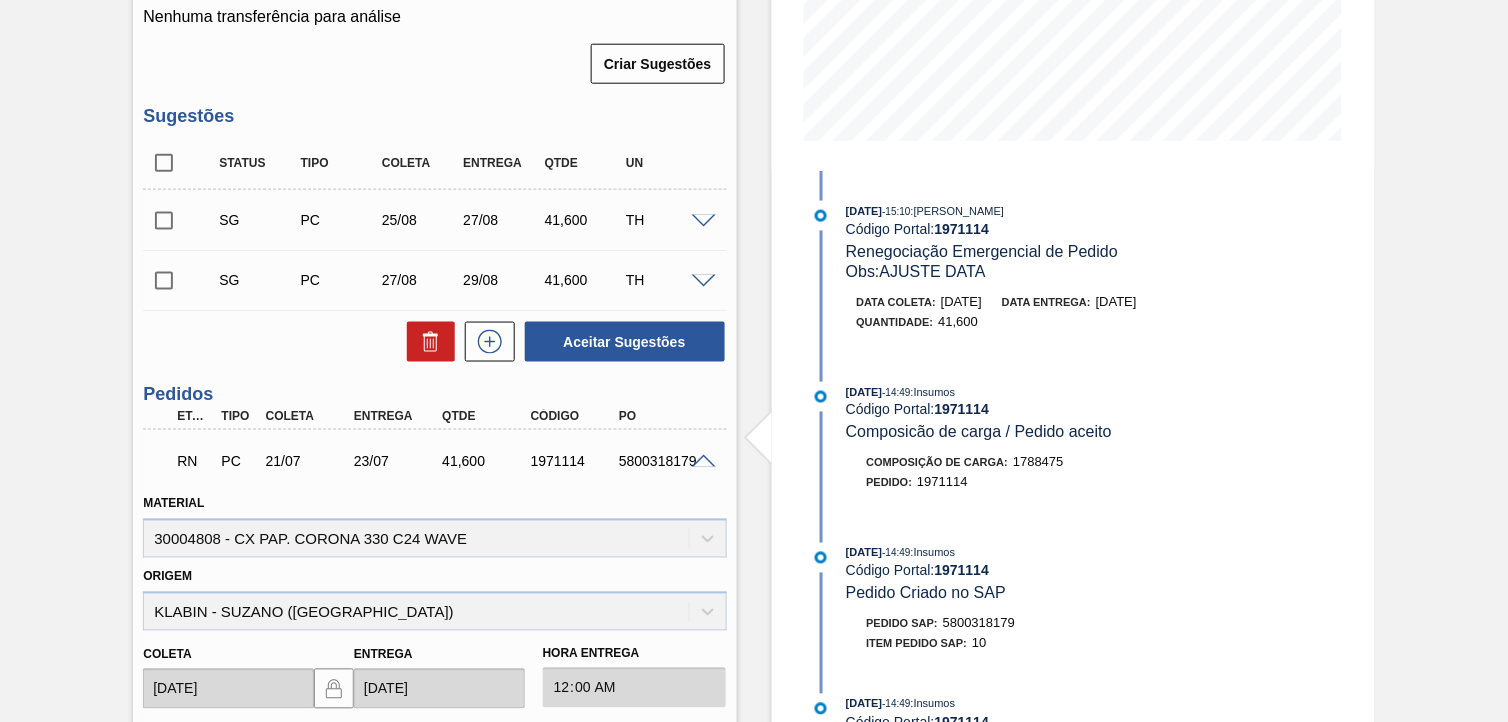 click on "Quantidade : 41,600" at bounding box center [1094, 322] 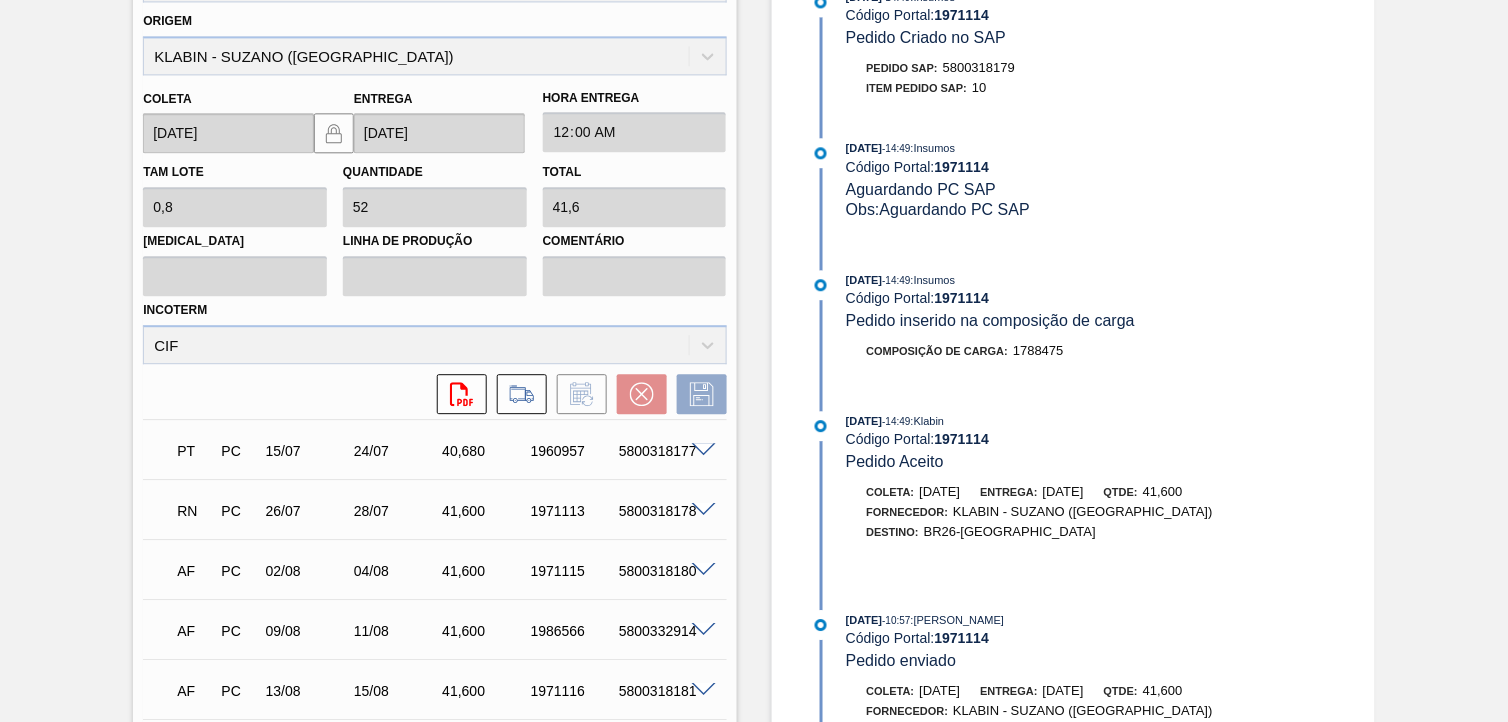 scroll, scrollTop: 1111, scrollLeft: 0, axis: vertical 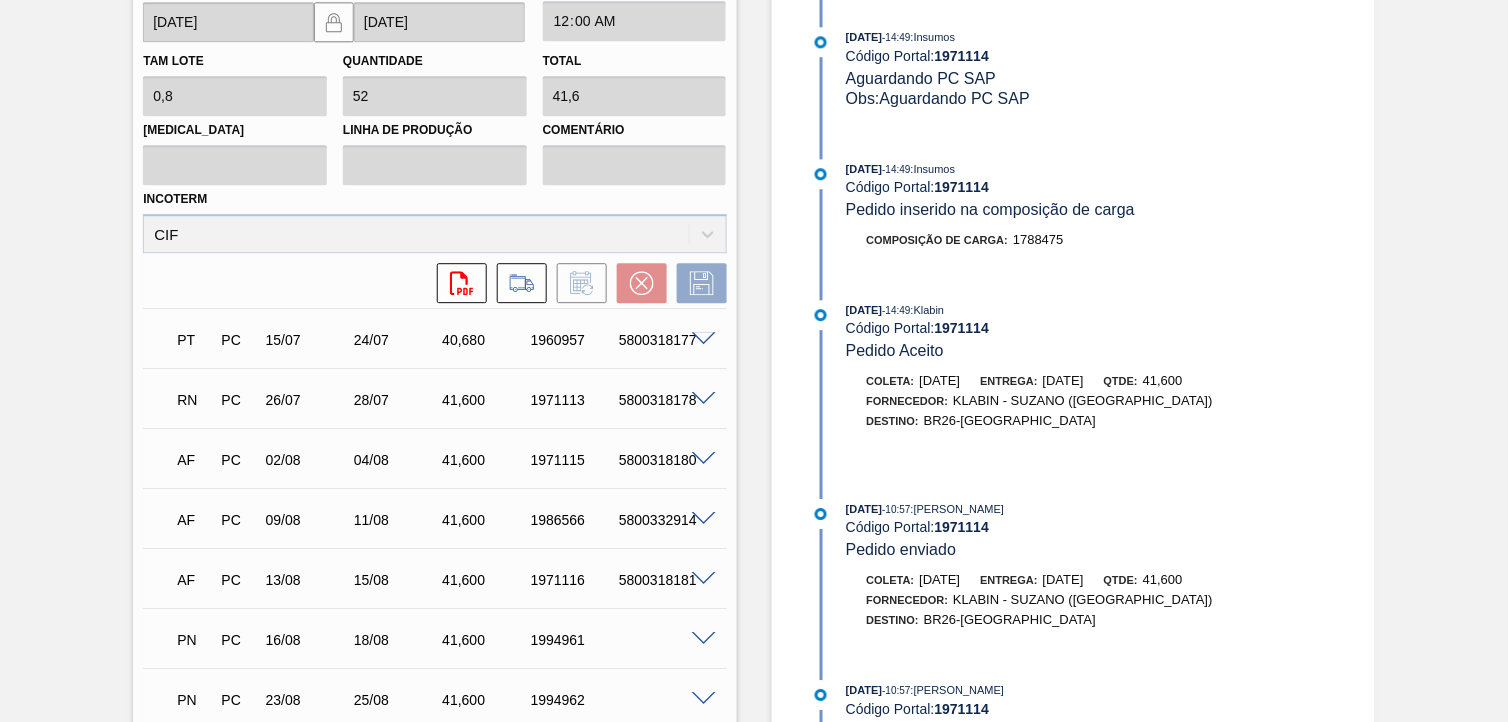 click at bounding box center (707, 397) 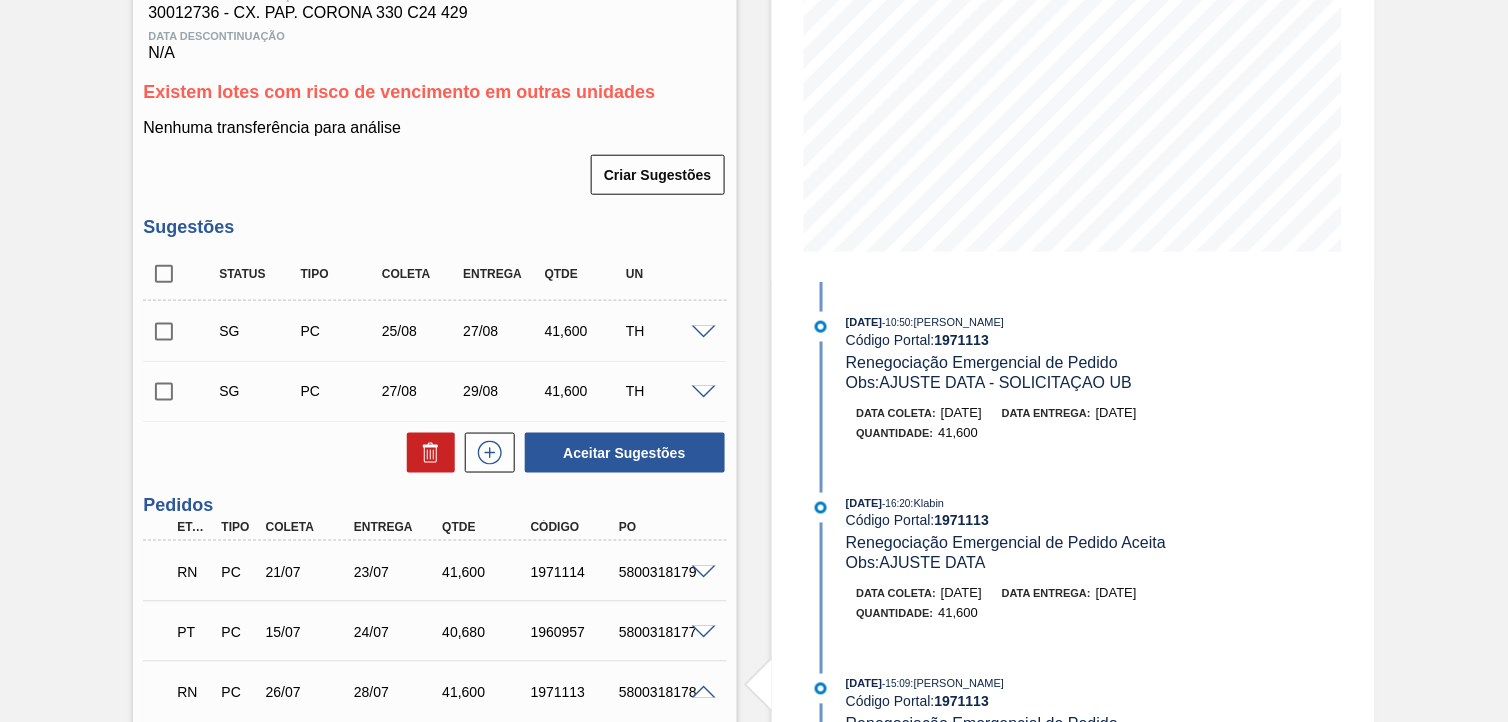 scroll, scrollTop: 0, scrollLeft: 0, axis: both 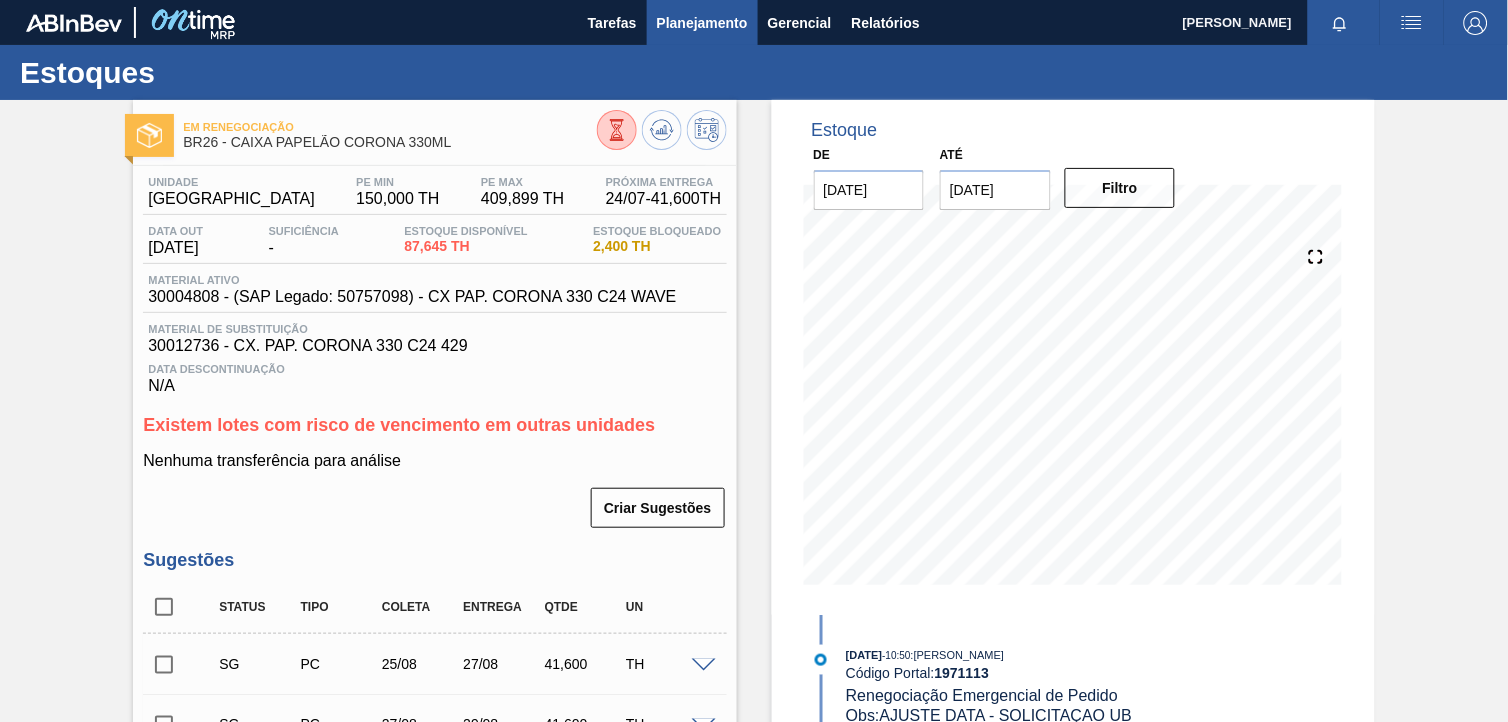 click on "Planejamento" at bounding box center [702, 23] 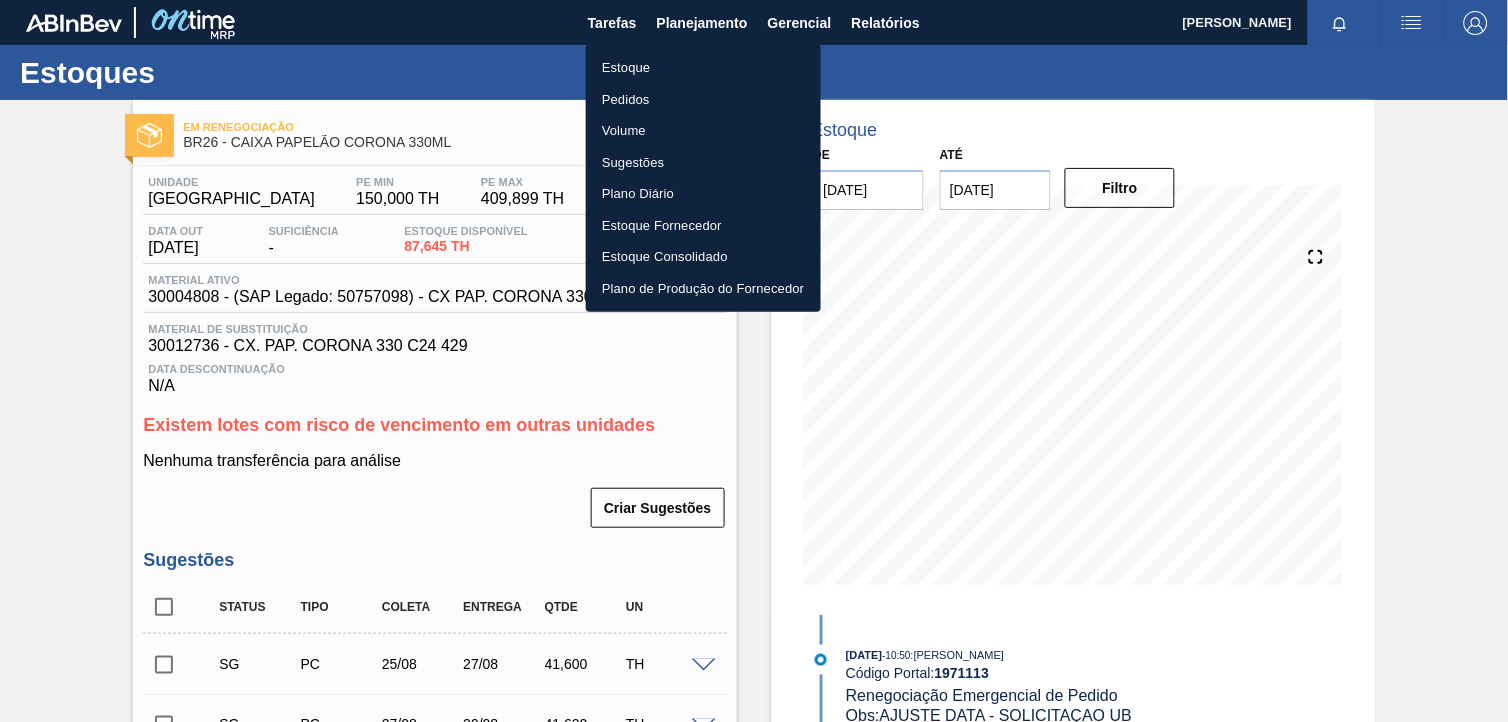click on "Estoque" at bounding box center [703, 68] 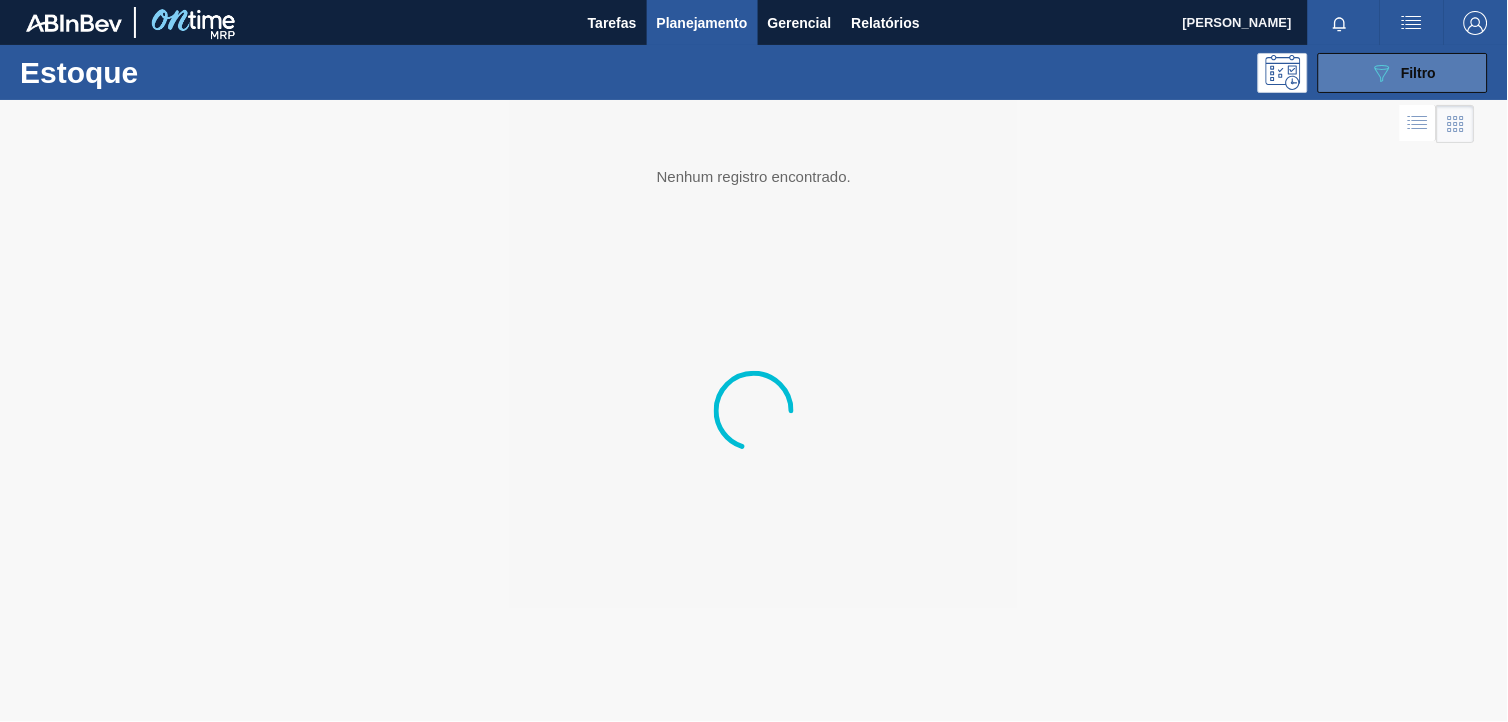 click on "089F7B8B-B2A5-4AFE-B5C0-19BA573D28AC Filtro" at bounding box center [1403, 73] 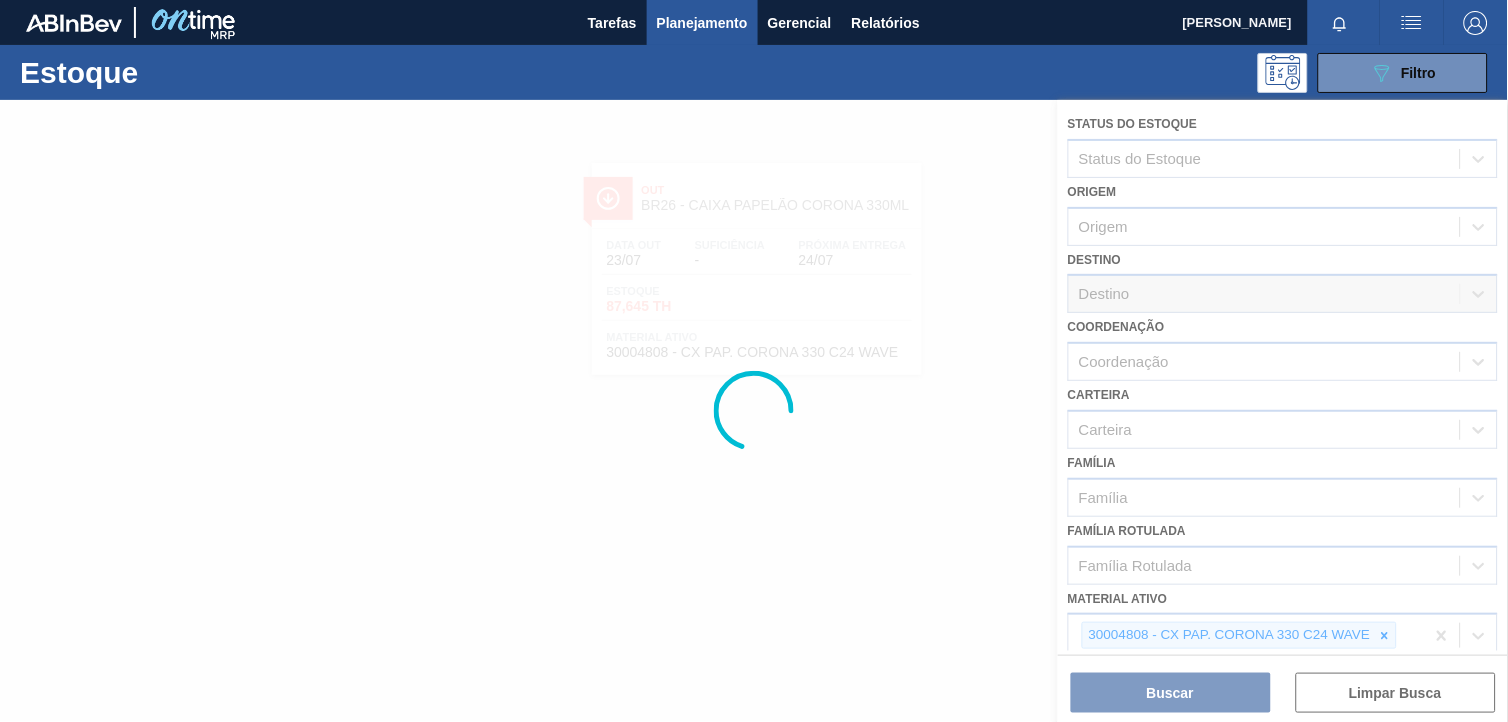 click at bounding box center [754, 411] 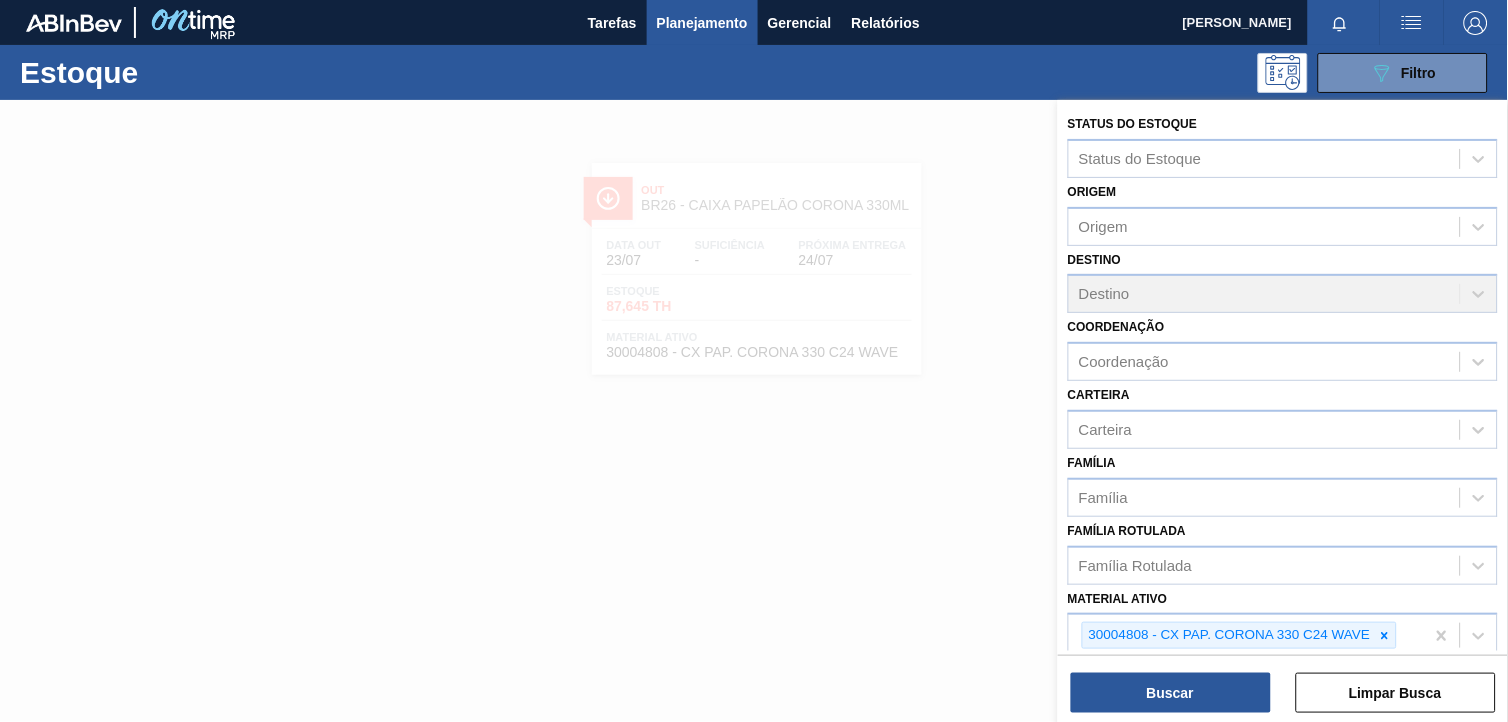 click 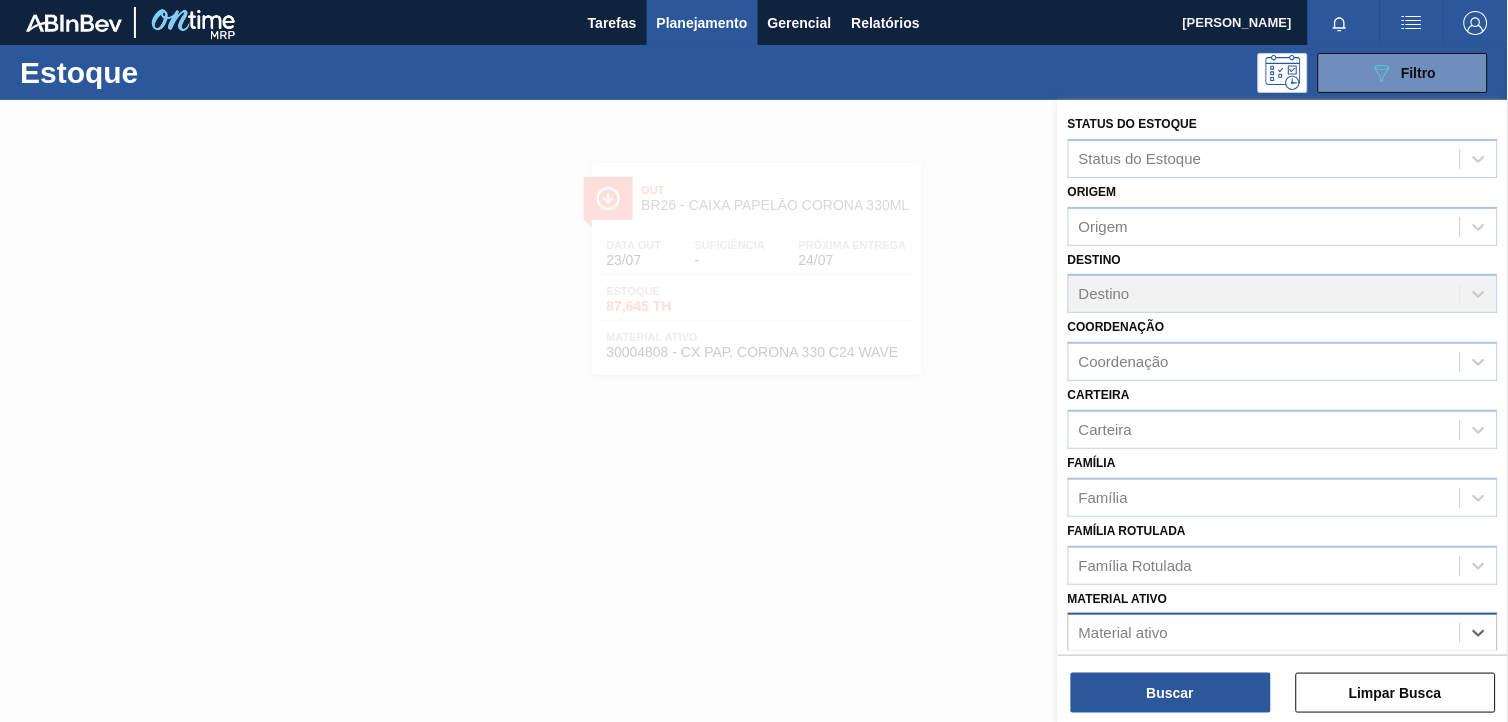 paste on "30003071" 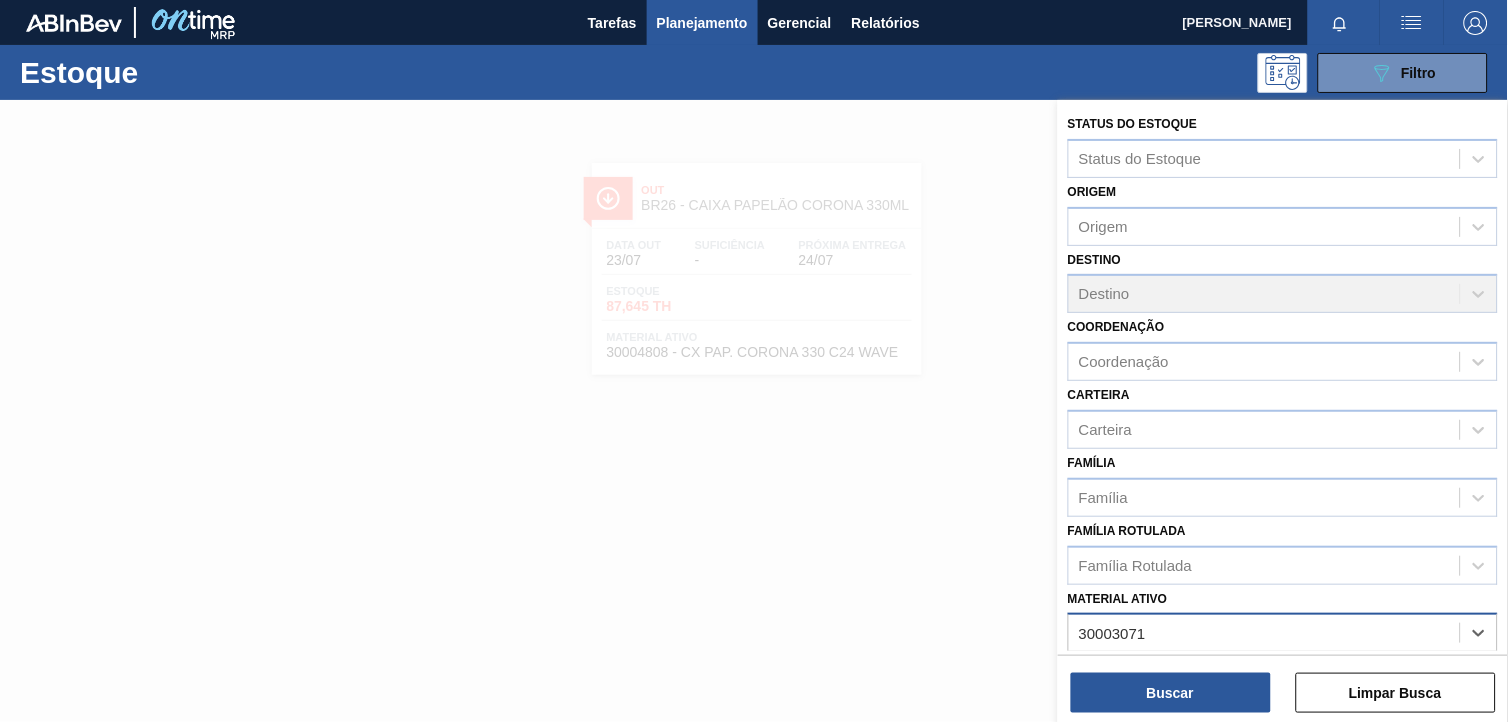 type 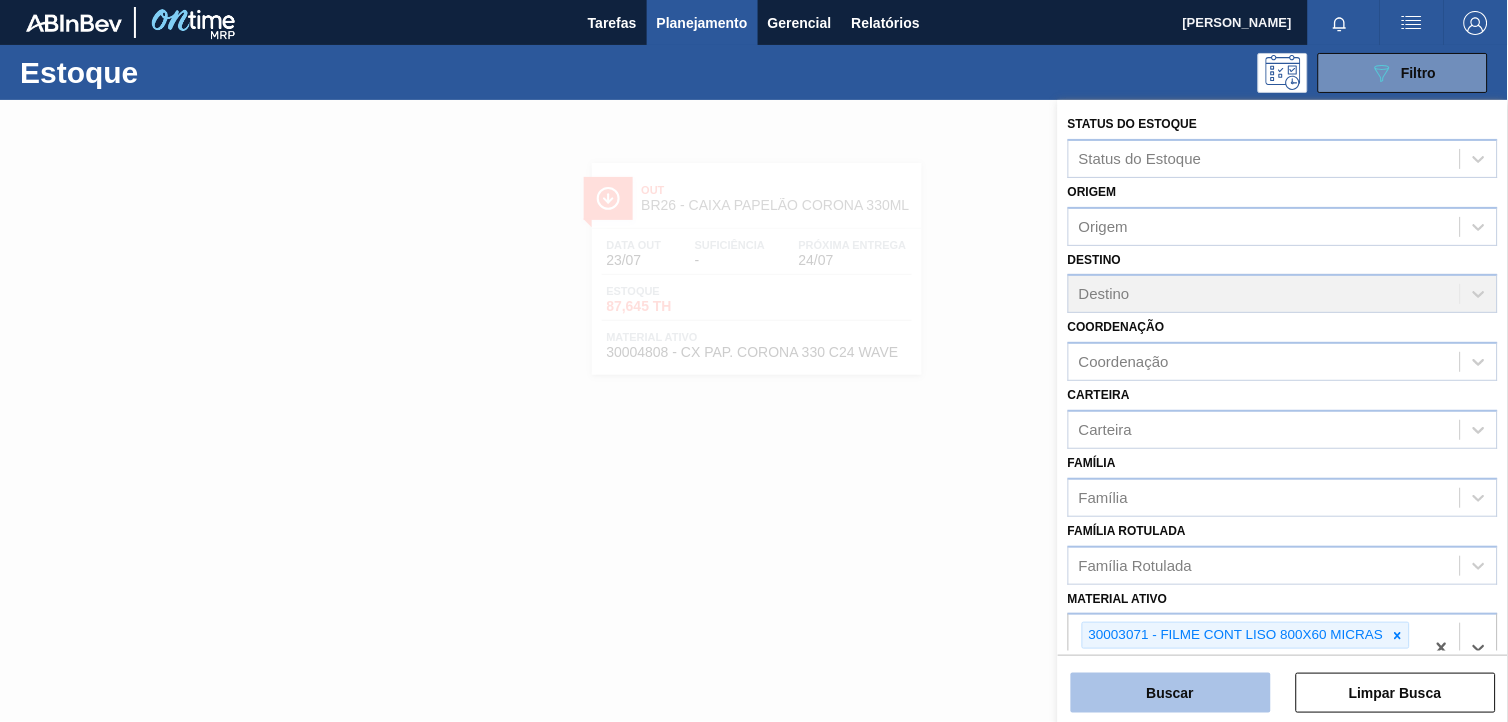 click on "Buscar" at bounding box center (1171, 693) 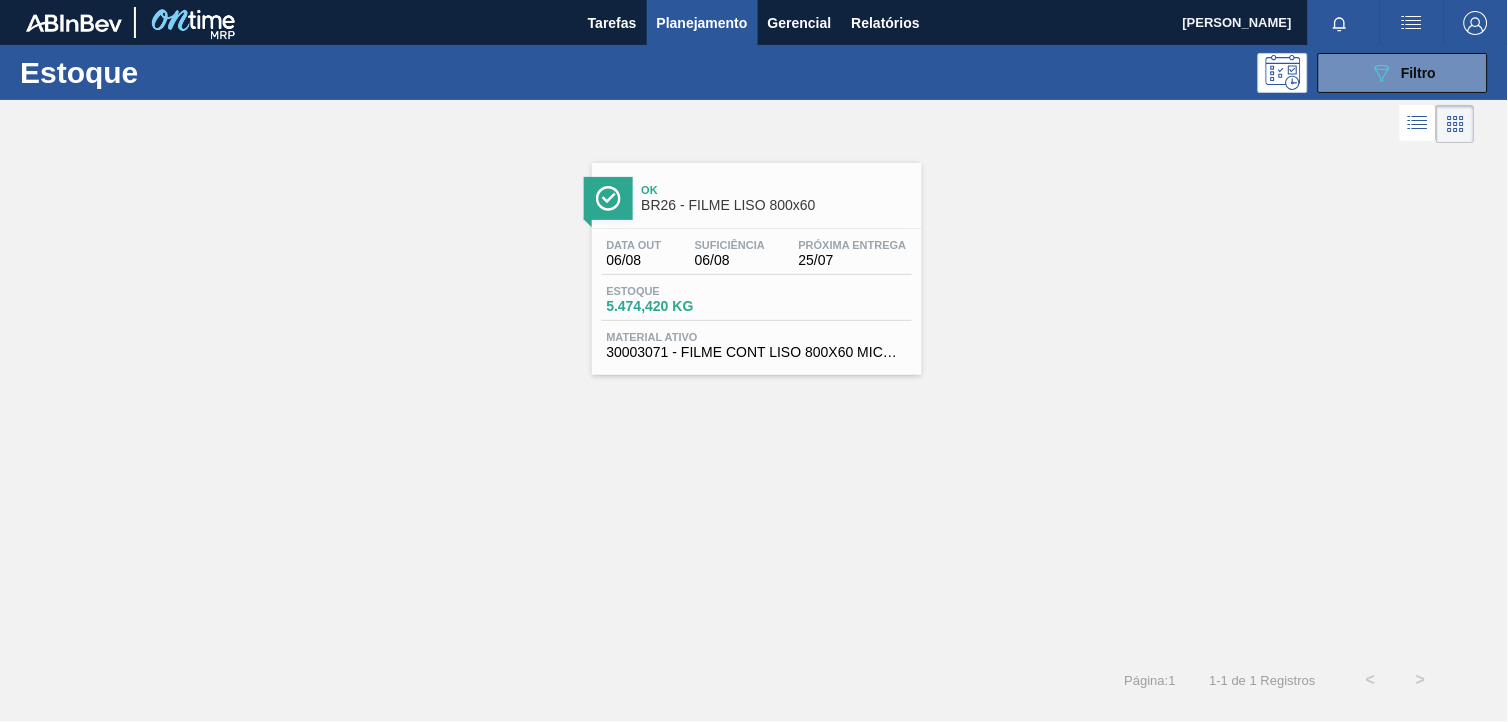 click on "Estoque 5.474,420 KG" at bounding box center [757, 303] 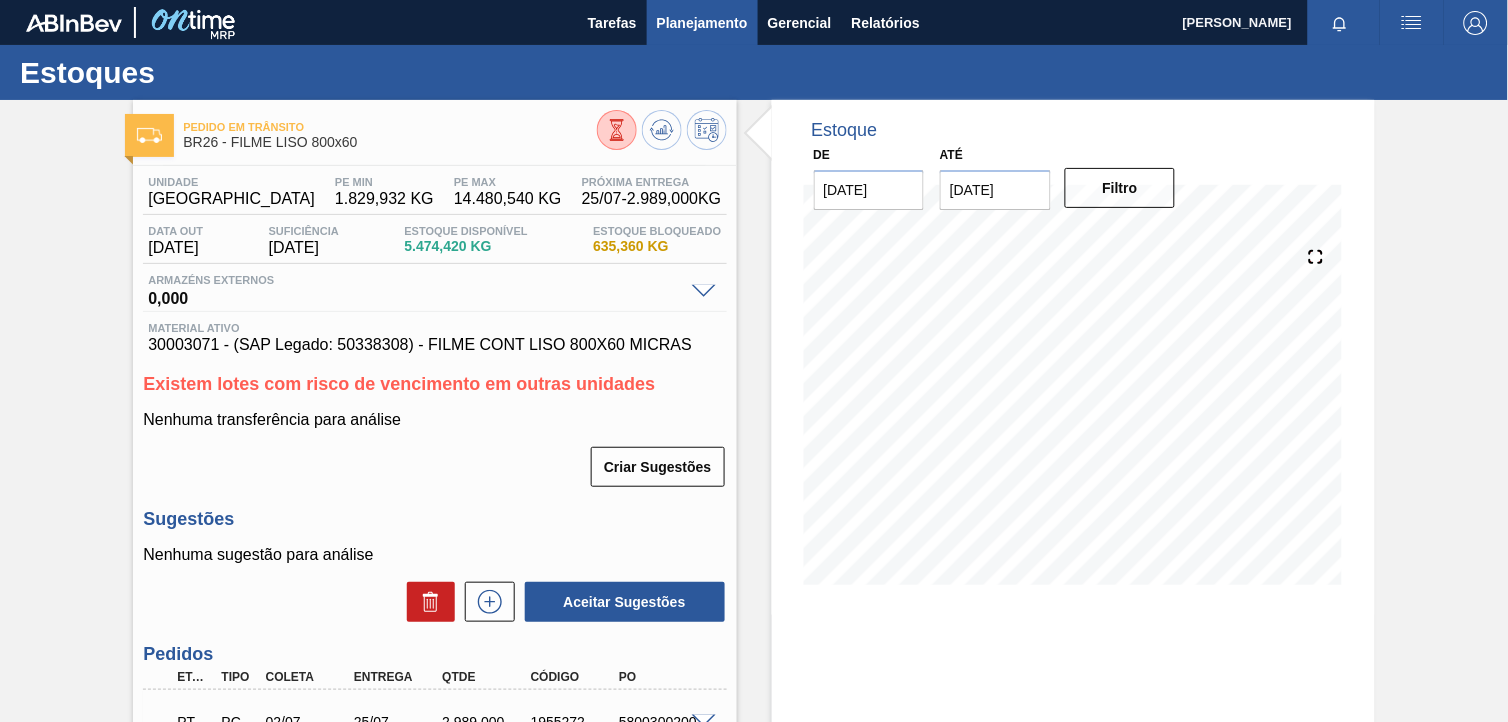 click on "Planejamento" at bounding box center (702, 23) 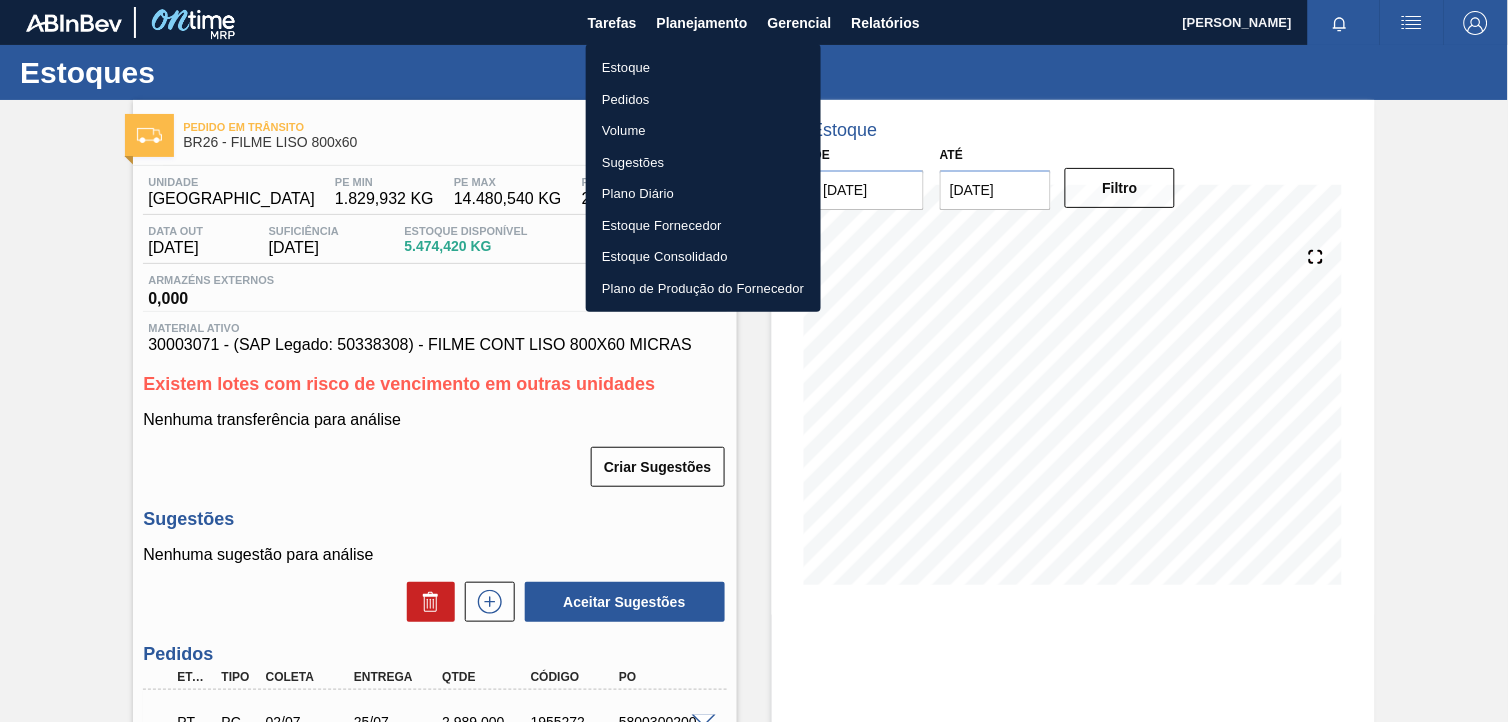 click on "Estoque" at bounding box center [703, 68] 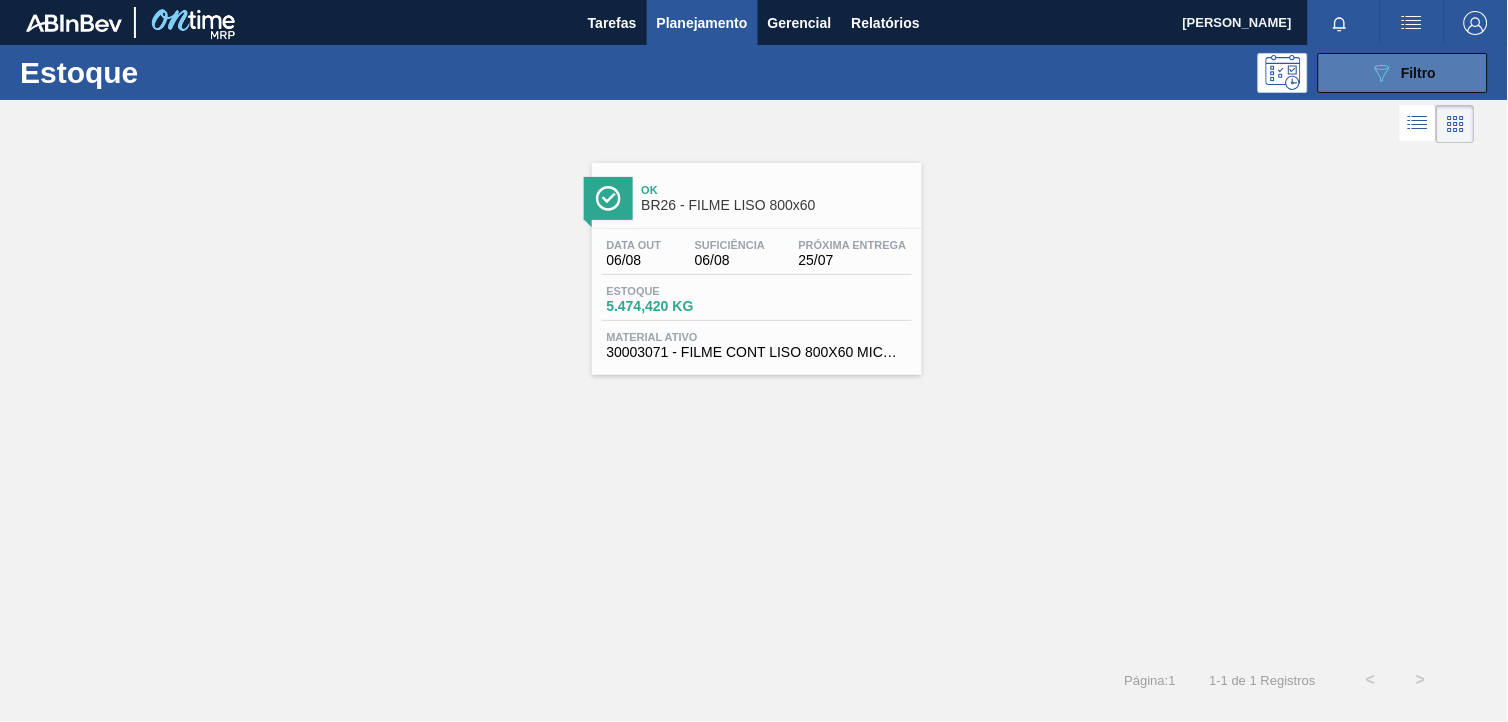 click on "089F7B8B-B2A5-4AFE-B5C0-19BA573D28AC Filtro" at bounding box center (1403, 73) 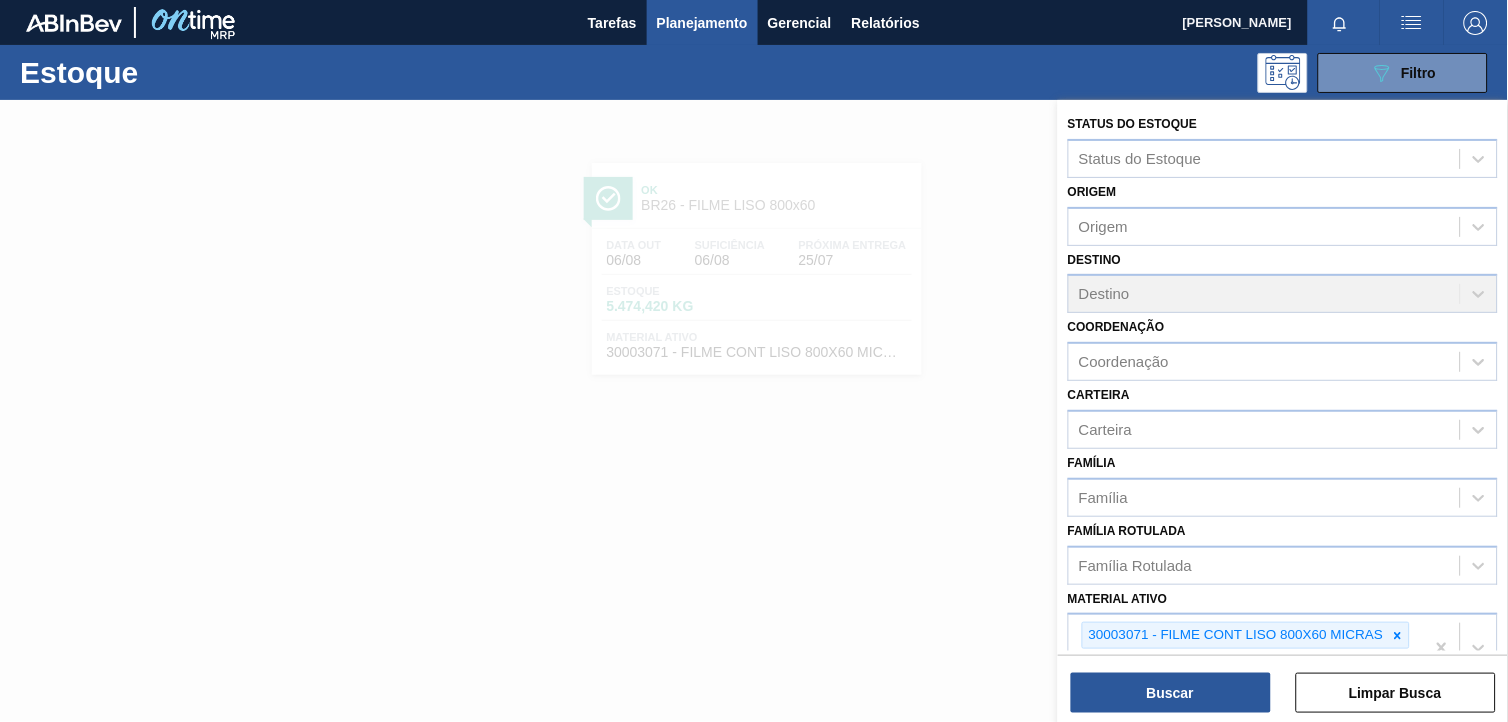 scroll, scrollTop: 255, scrollLeft: 0, axis: vertical 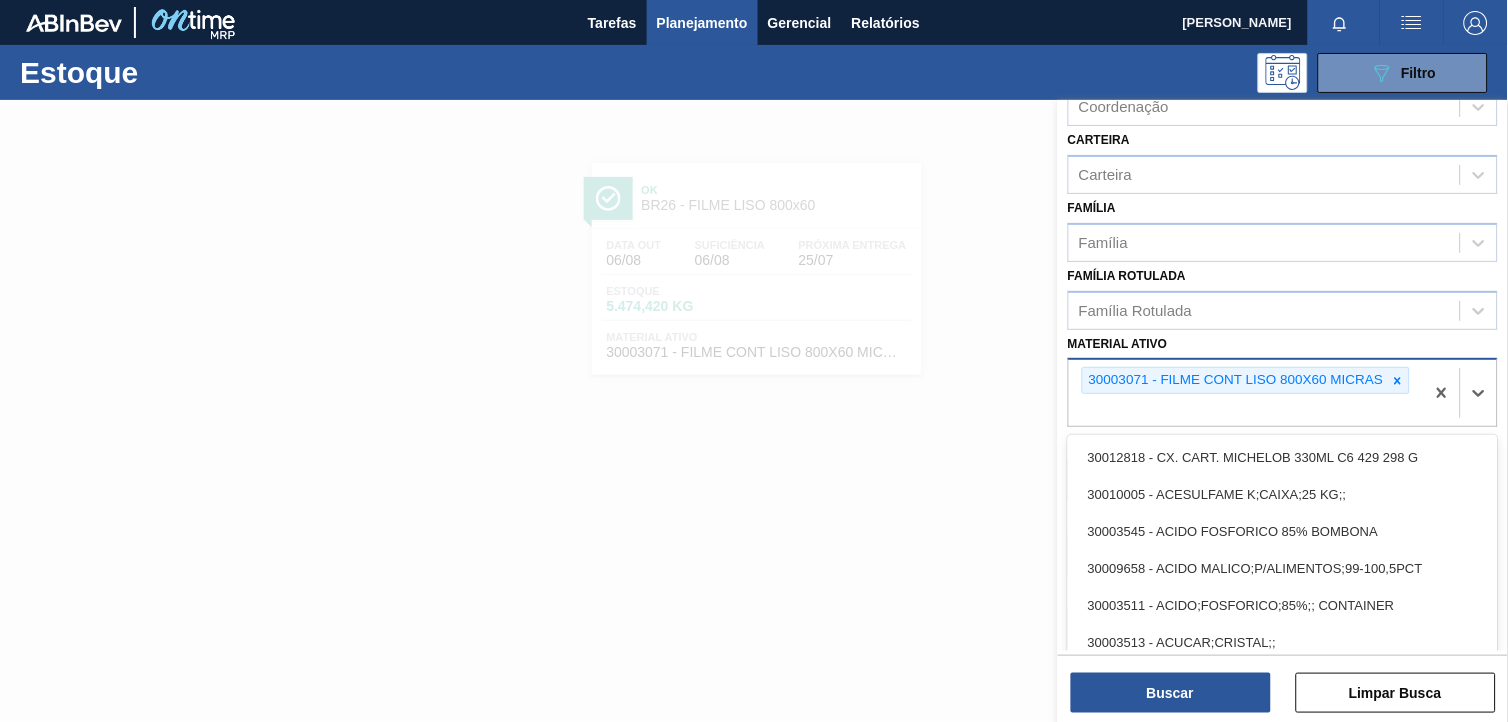 click on "30003071 - FILME CONT LISO 800X60 MICRAS" at bounding box center [1246, 380] 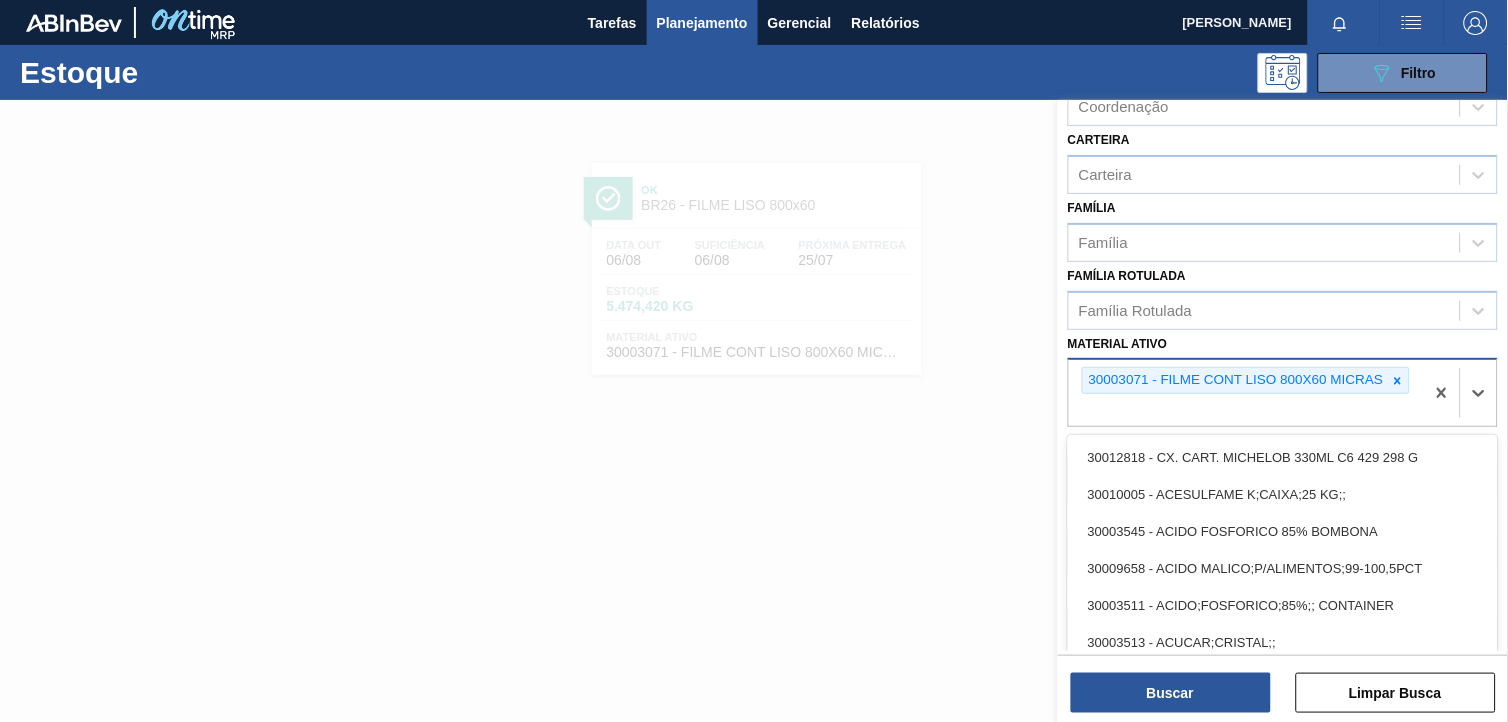 drag, startPoint x: 1398, startPoint y: 368, endPoint x: 1385, endPoint y: 375, distance: 14.764823 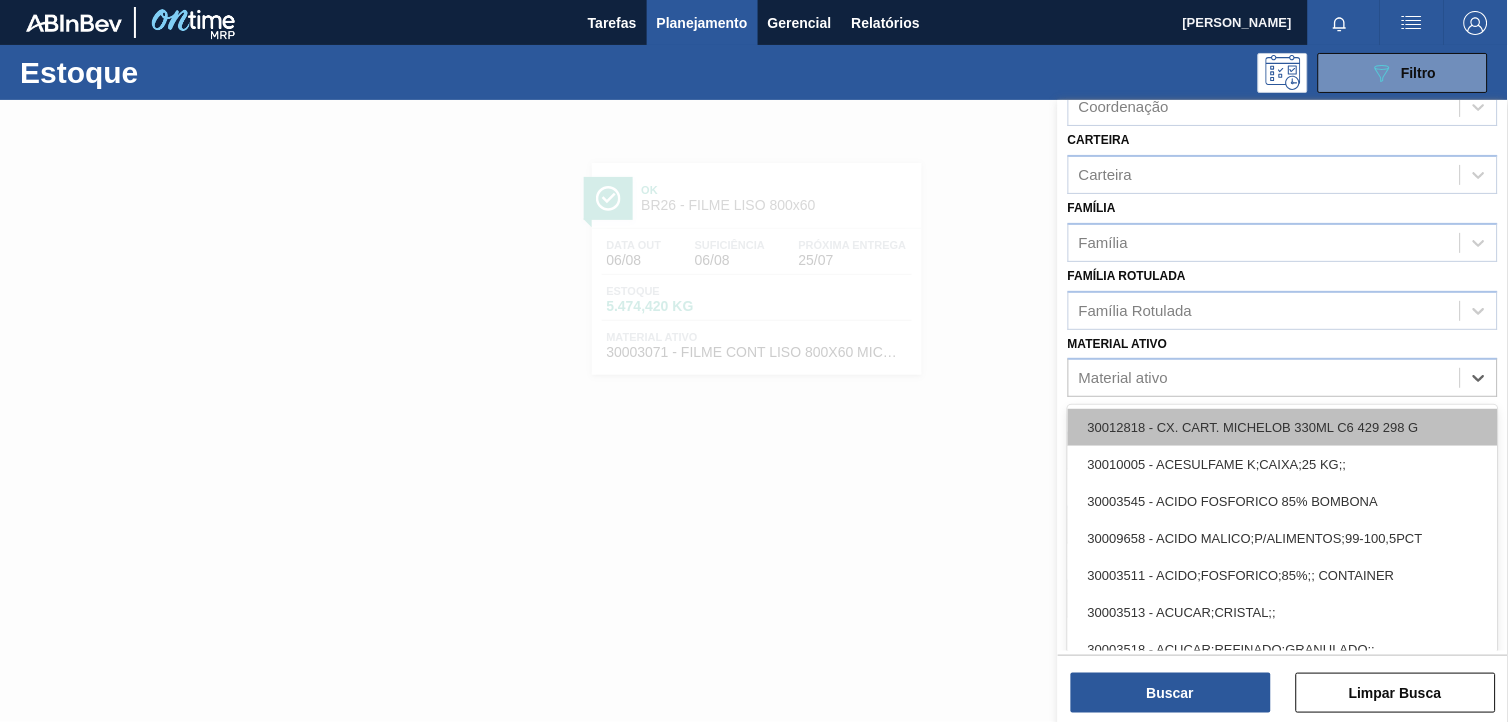 paste on "30007403" 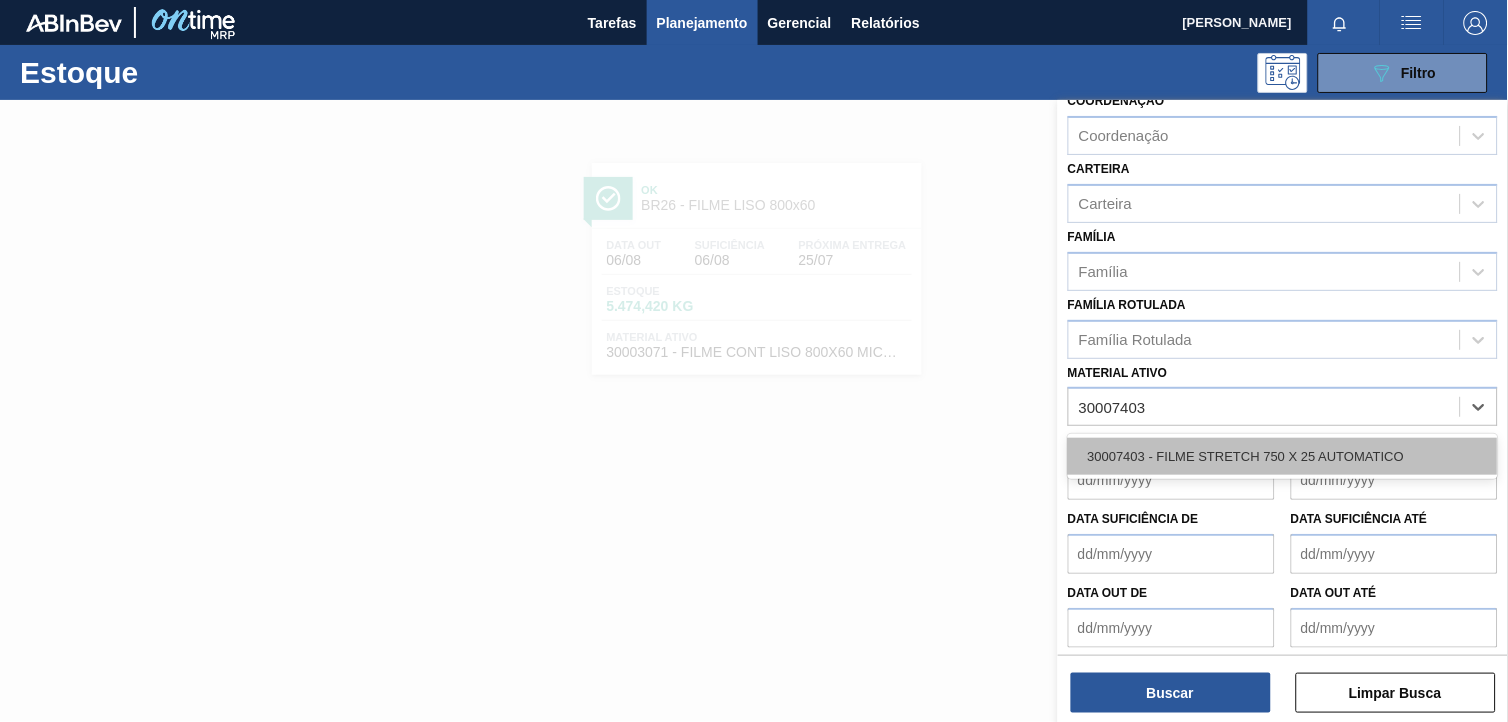 type 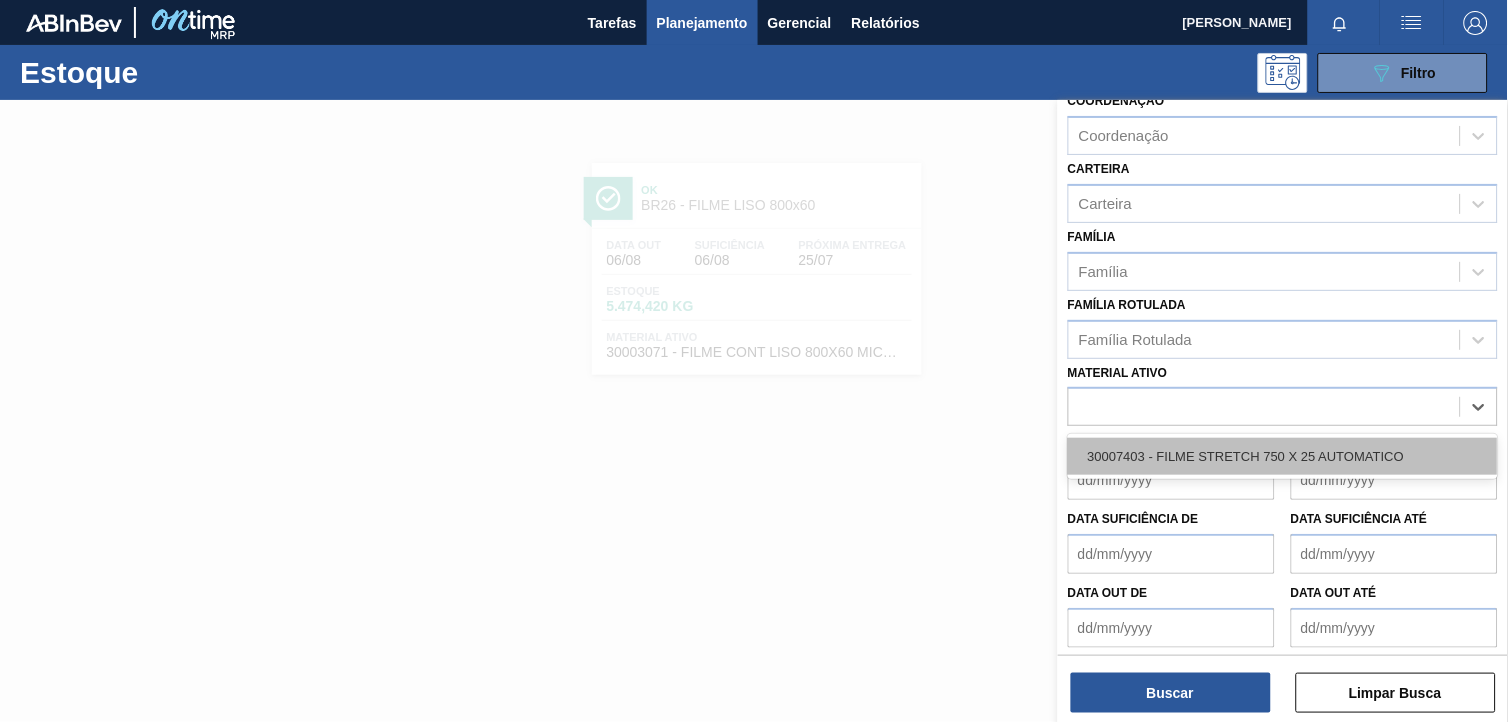 scroll, scrollTop: 255, scrollLeft: 0, axis: vertical 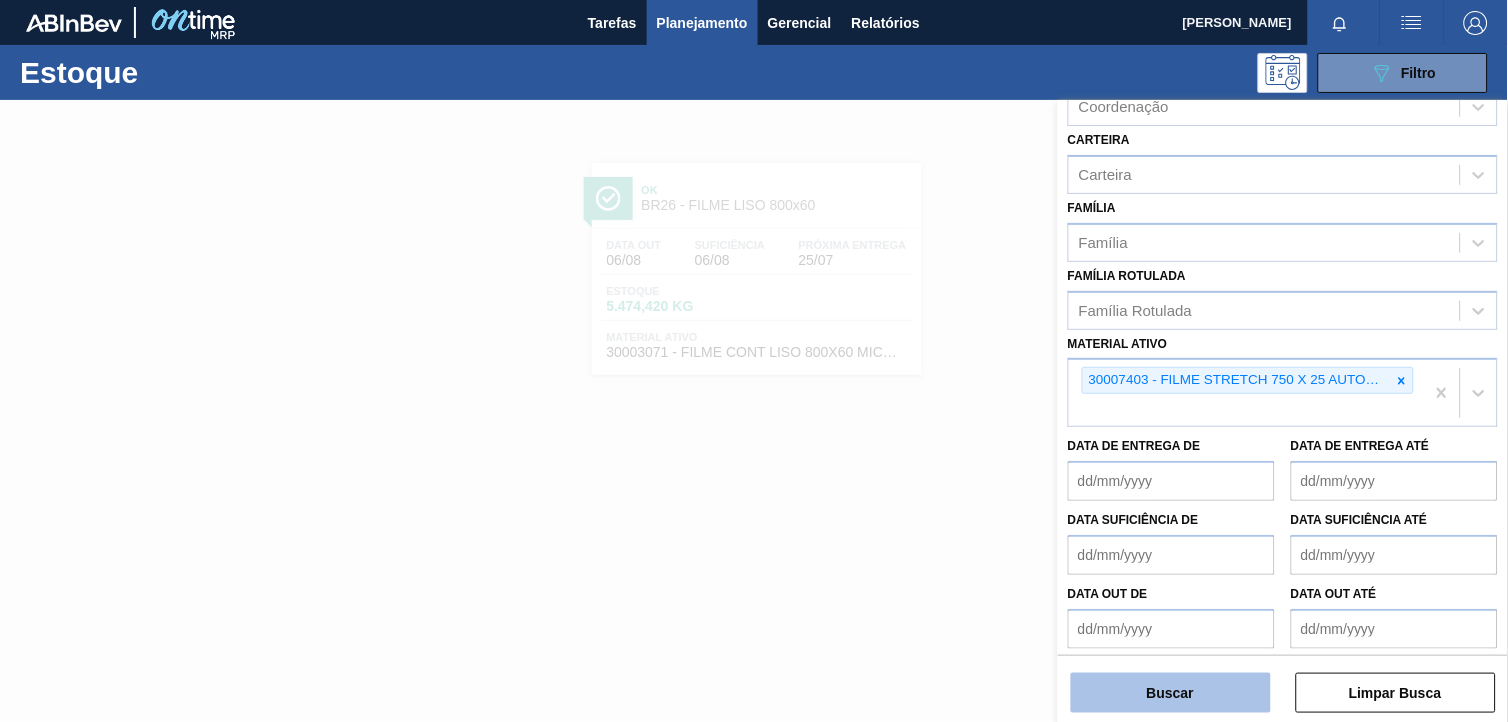click on "Buscar" at bounding box center (1171, 693) 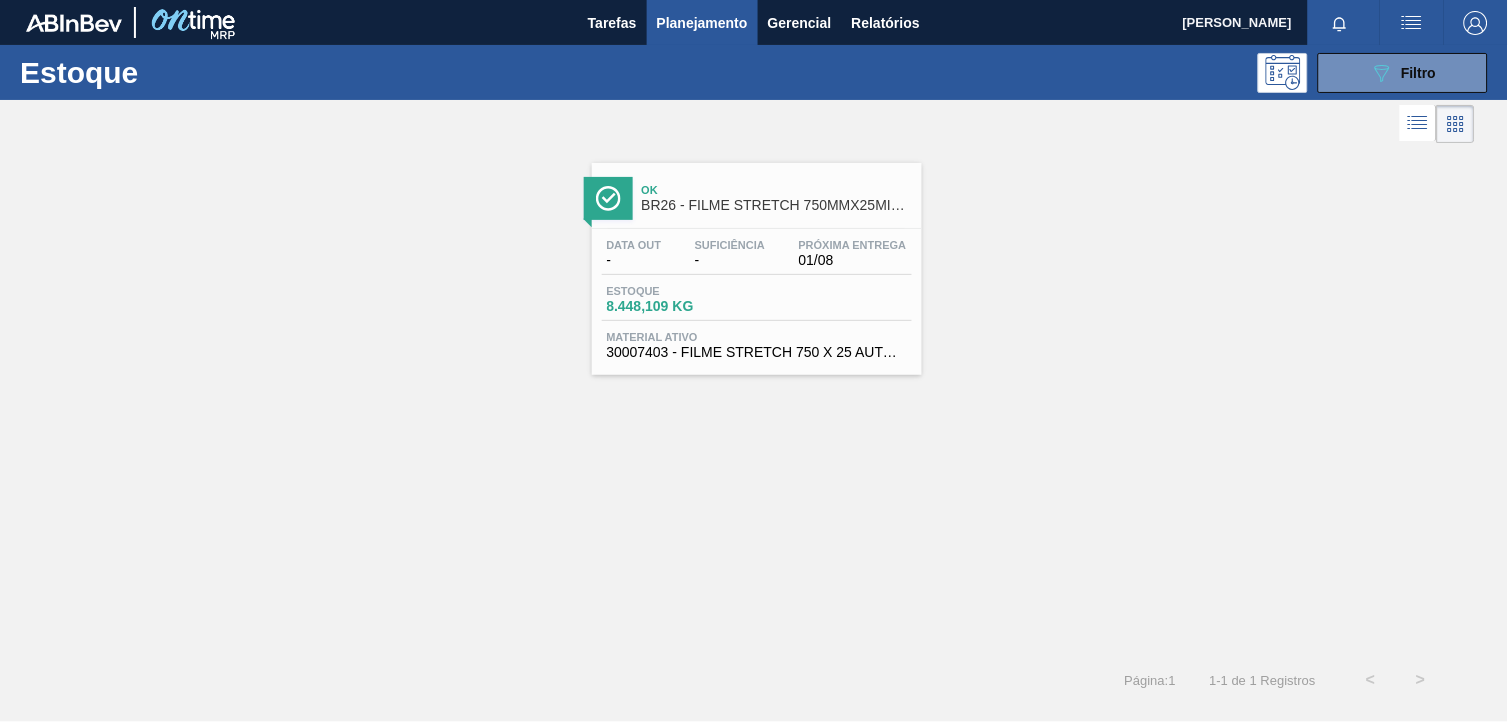 click on "Ok" at bounding box center [777, 190] 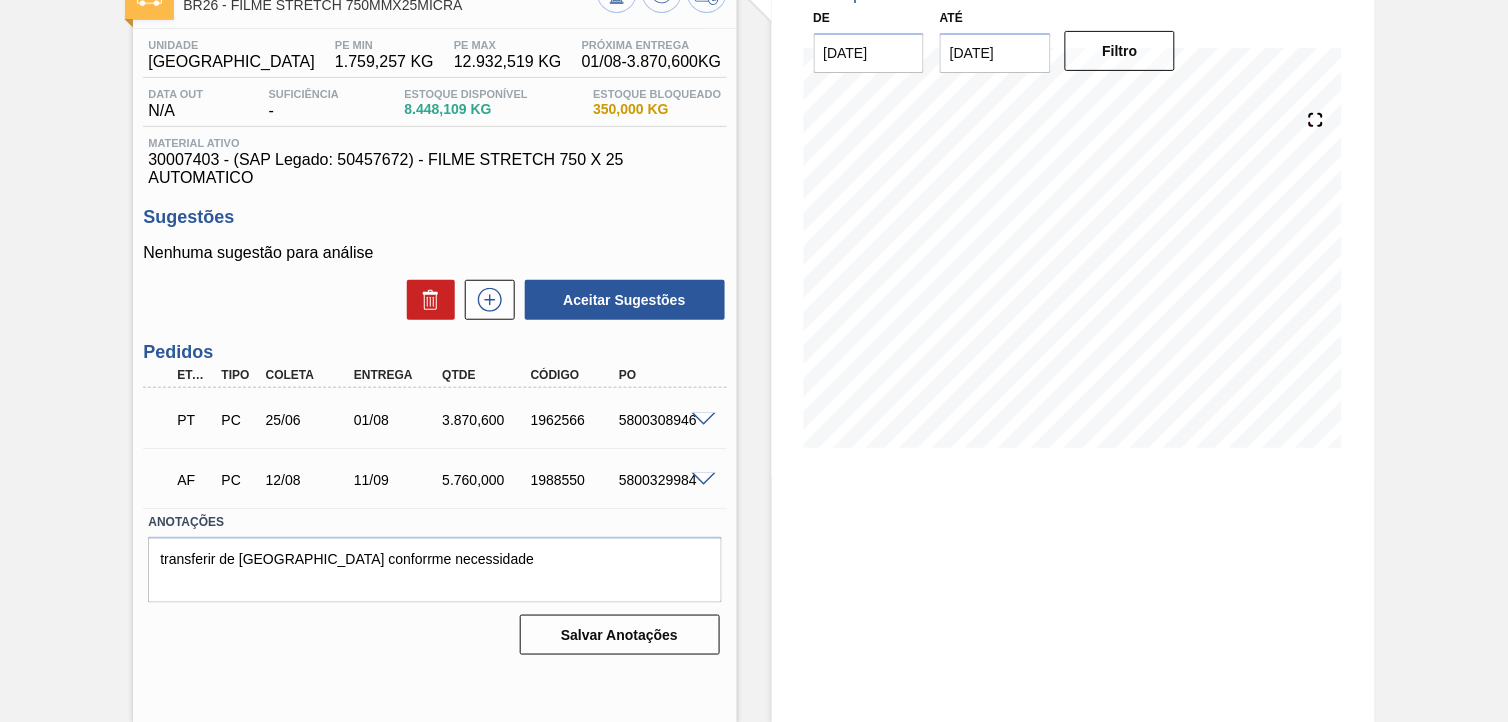 scroll, scrollTop: 0, scrollLeft: 0, axis: both 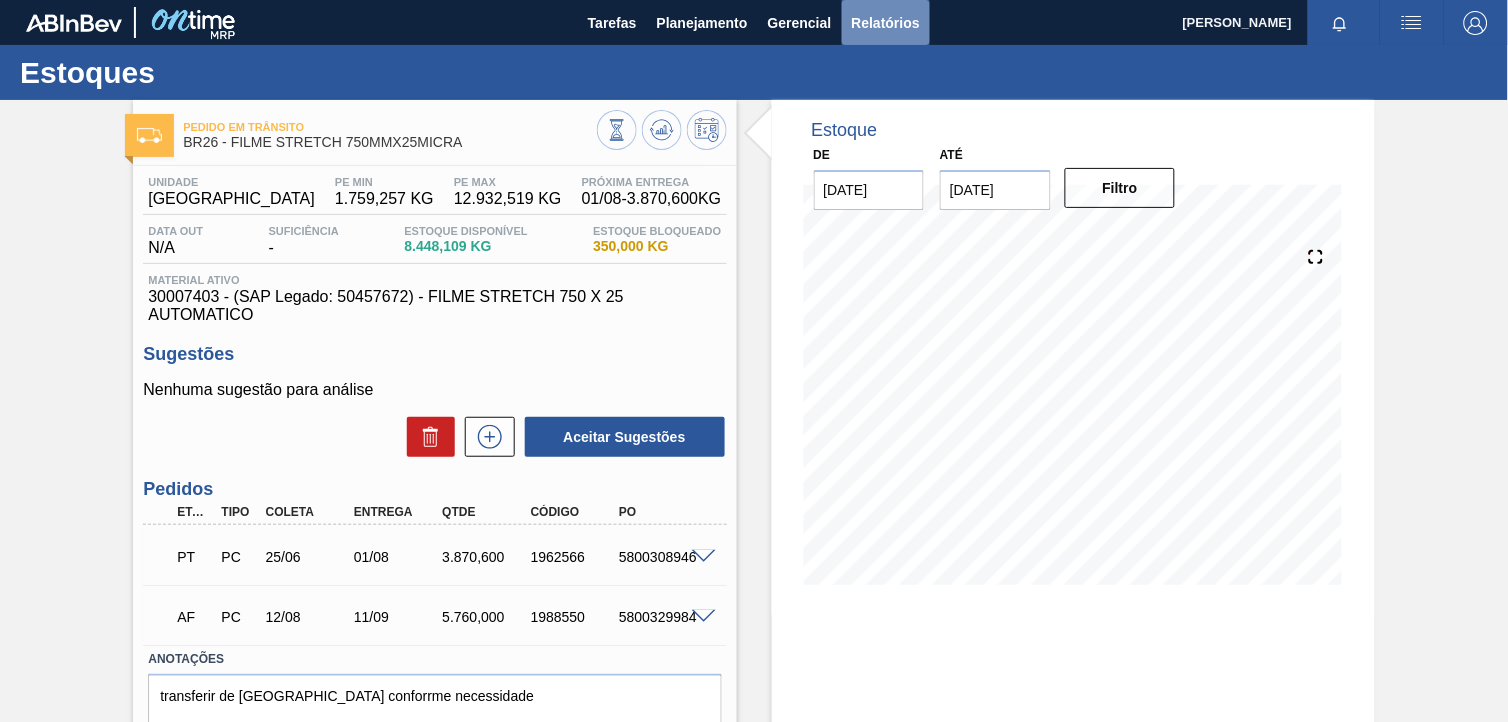 click on "Relatórios" at bounding box center [886, 22] 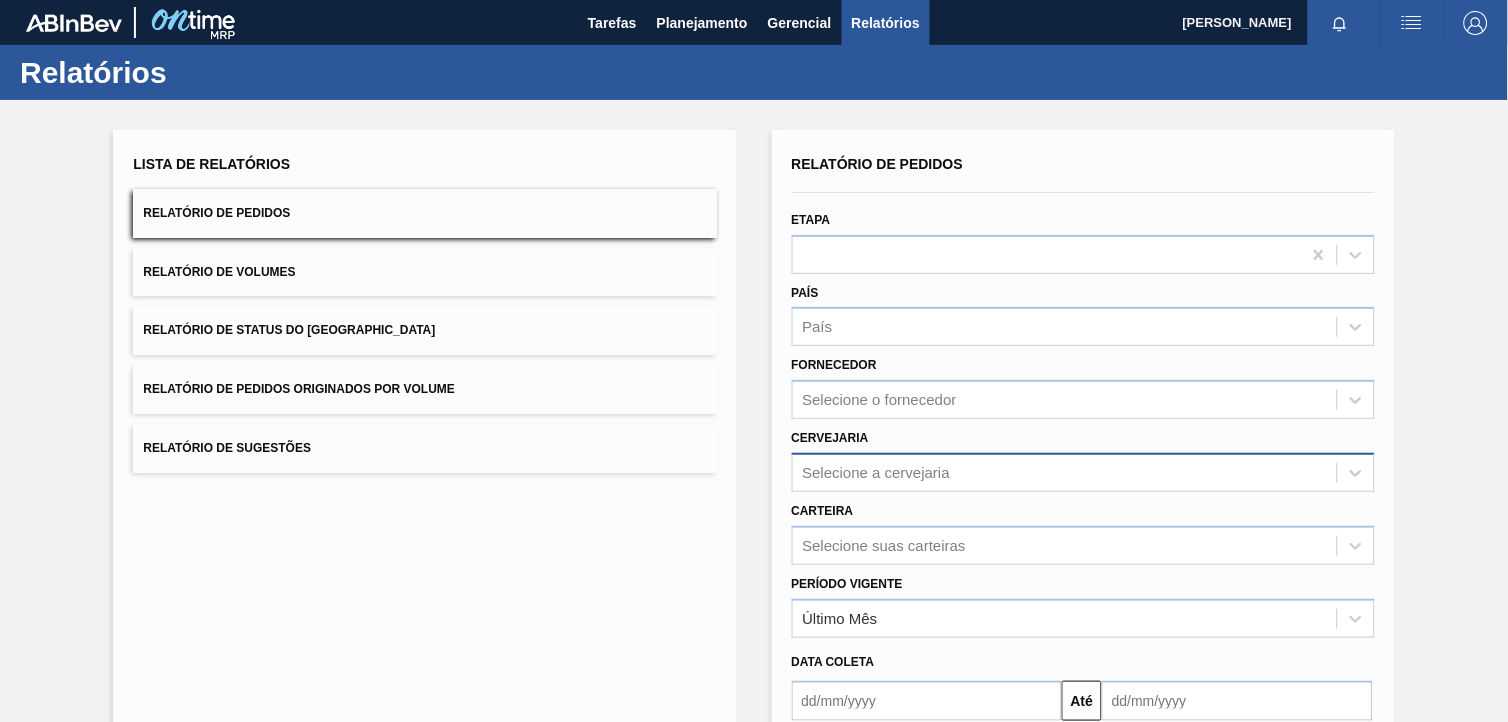 click on "Selecione a cervejaria" at bounding box center (877, 472) 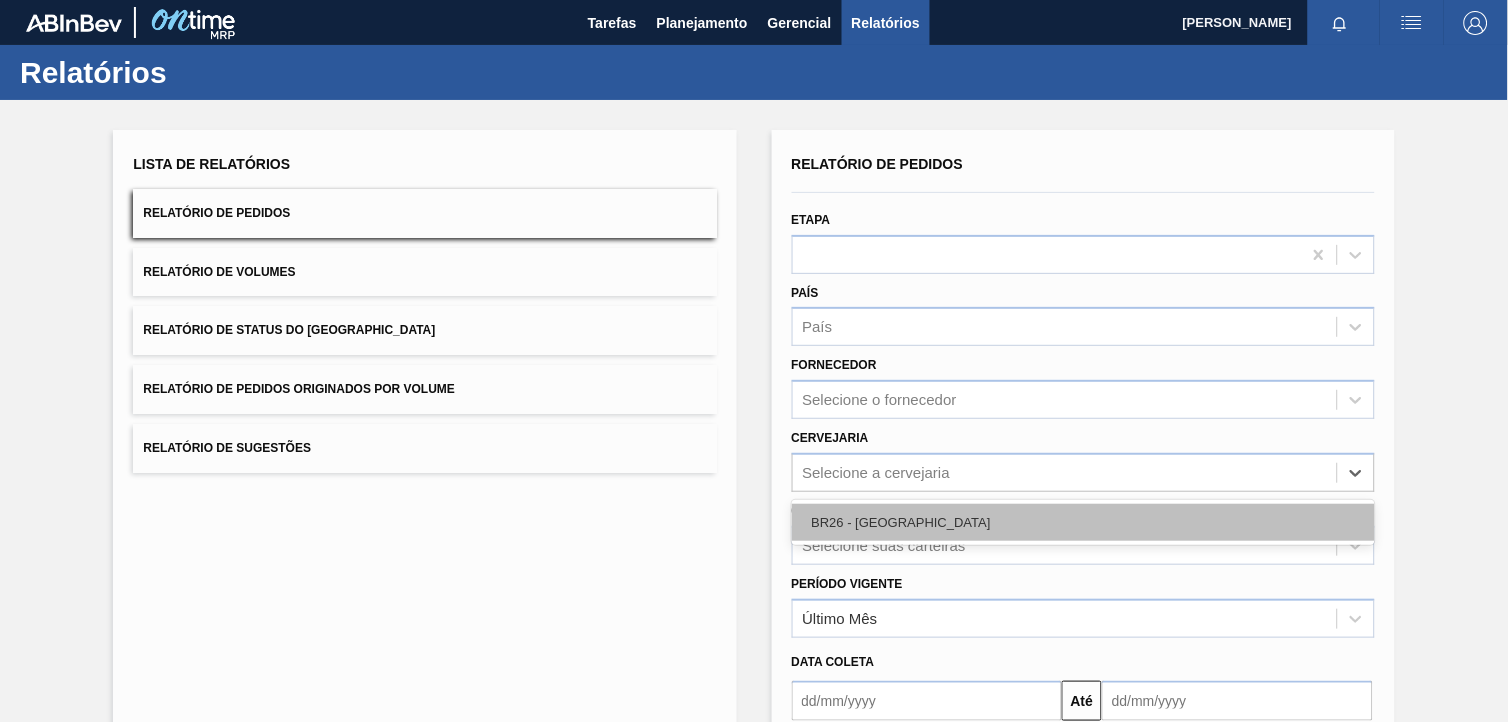 click on "BR26 - [GEOGRAPHIC_DATA]" at bounding box center [1083, 522] 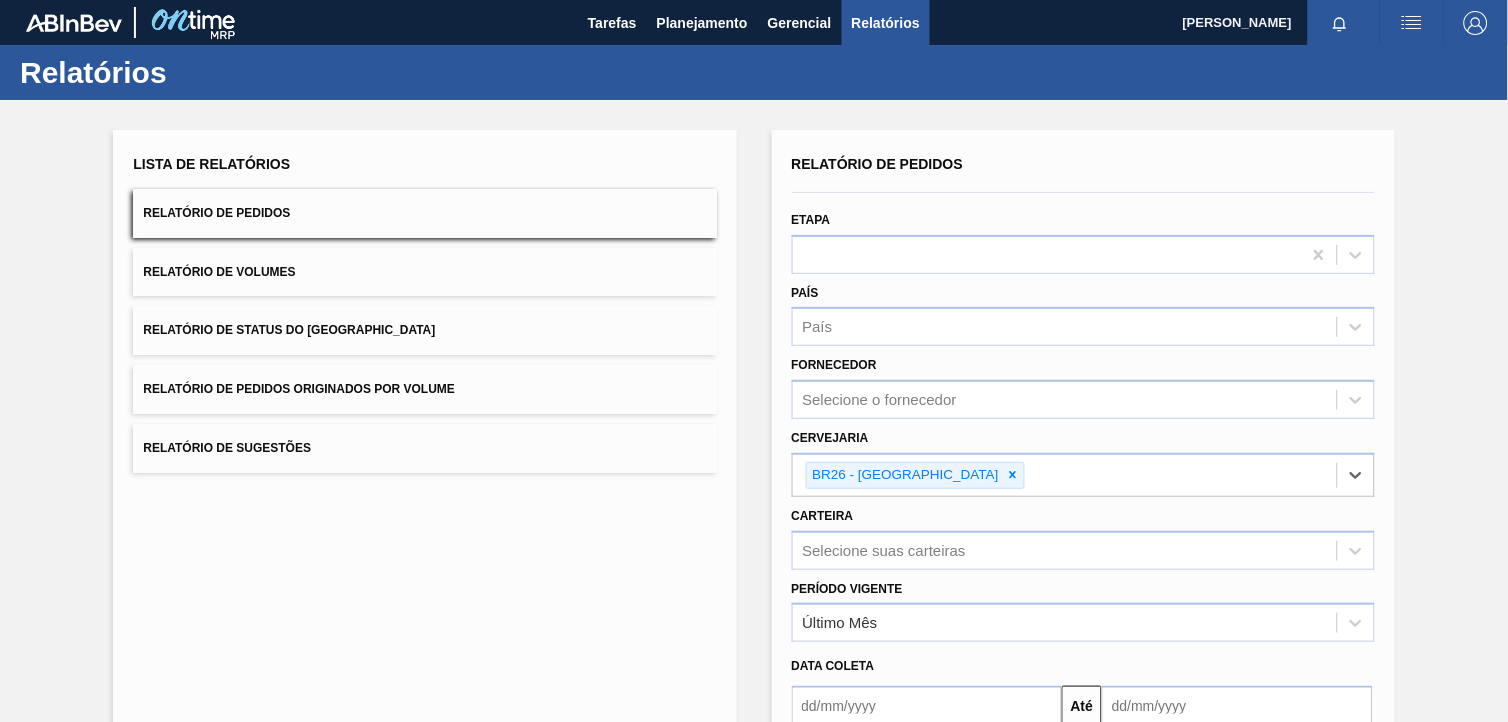 click on "Selecione suas carteiras" at bounding box center [1083, 550] 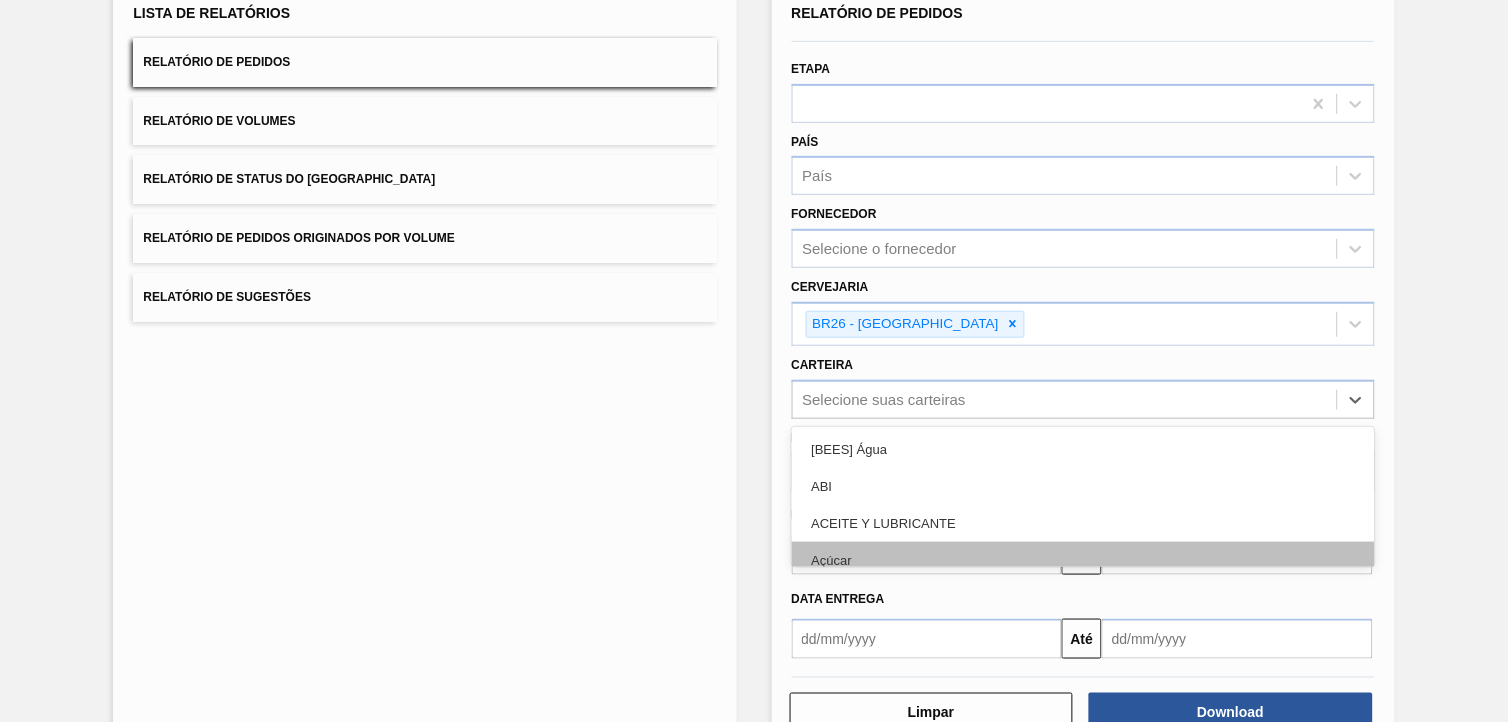 scroll, scrollTop: 160, scrollLeft: 0, axis: vertical 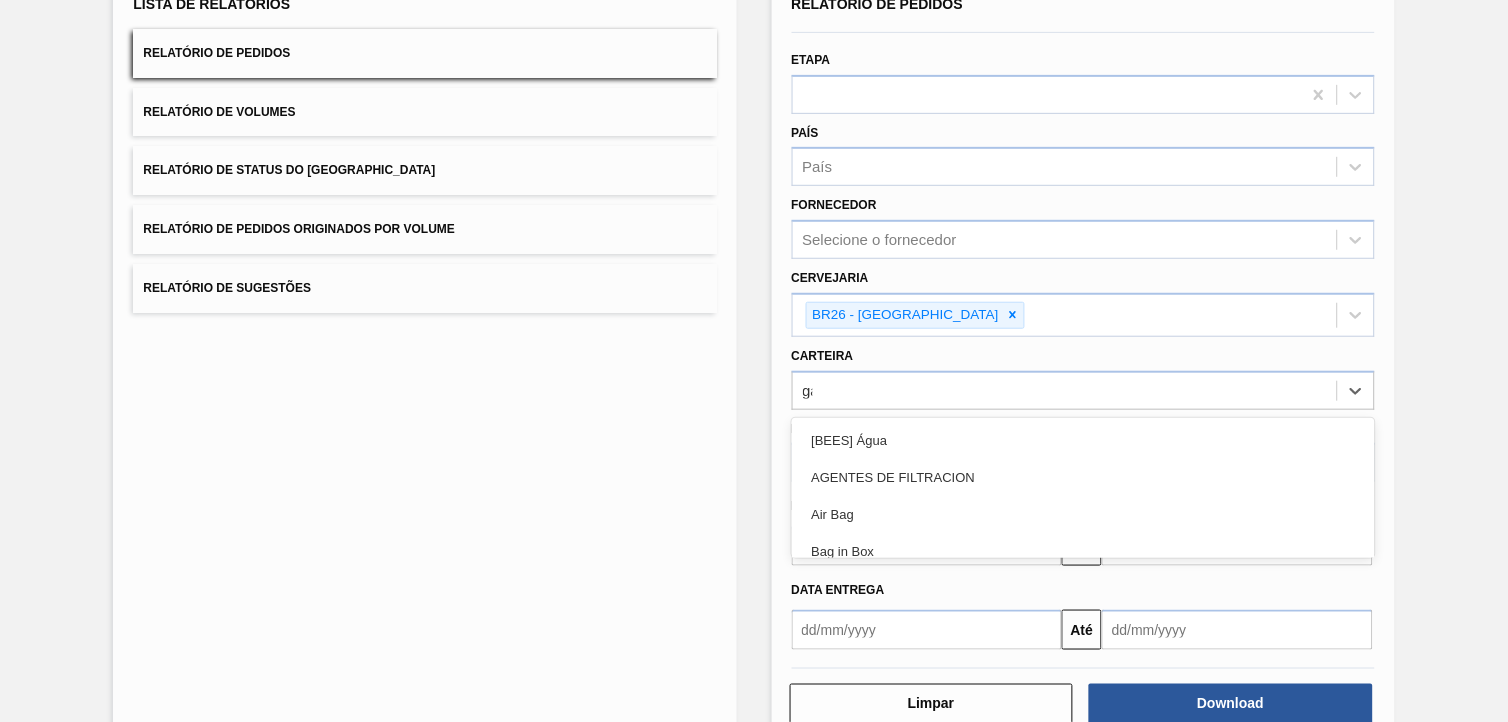 type on "gar" 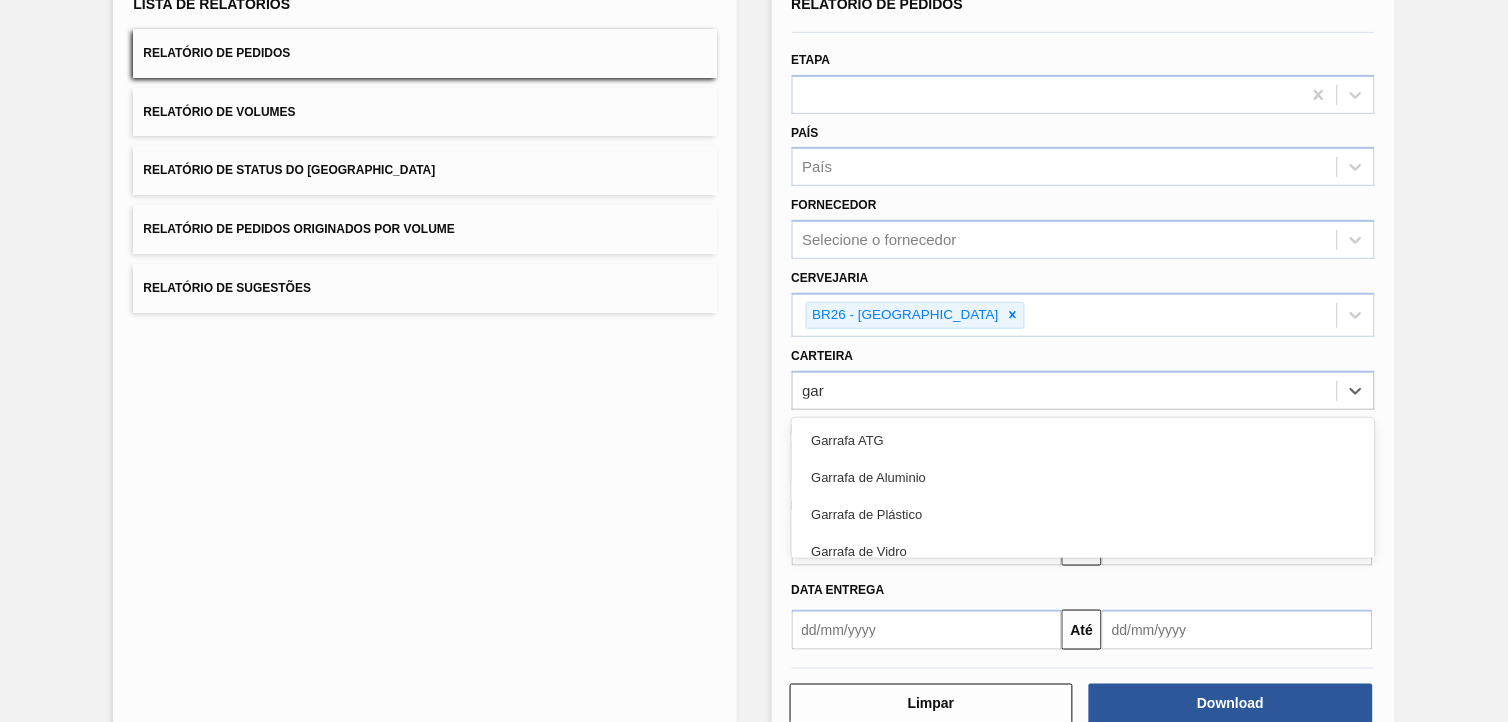 click on "Garrafa de Vidro" at bounding box center [1083, 551] 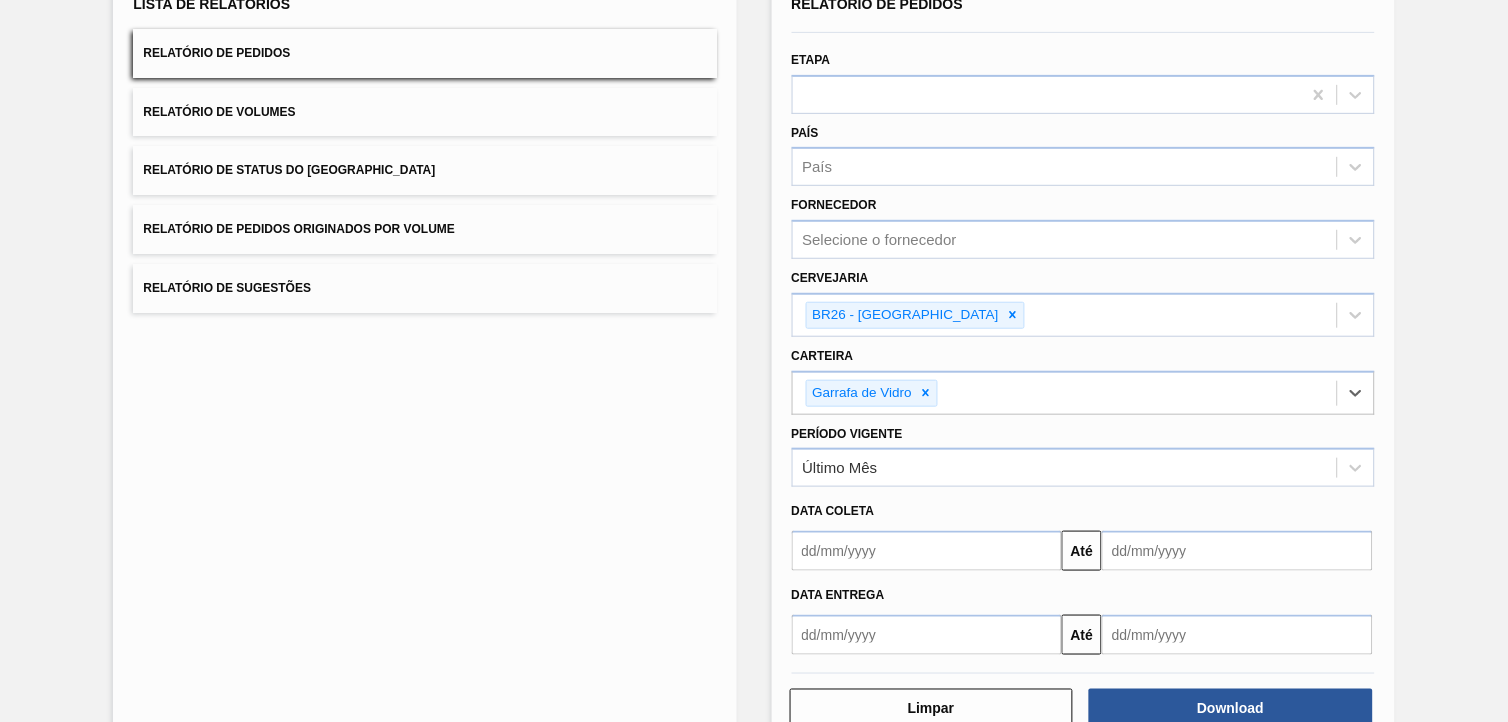 click on "Data entrega Até" at bounding box center [1083, 613] 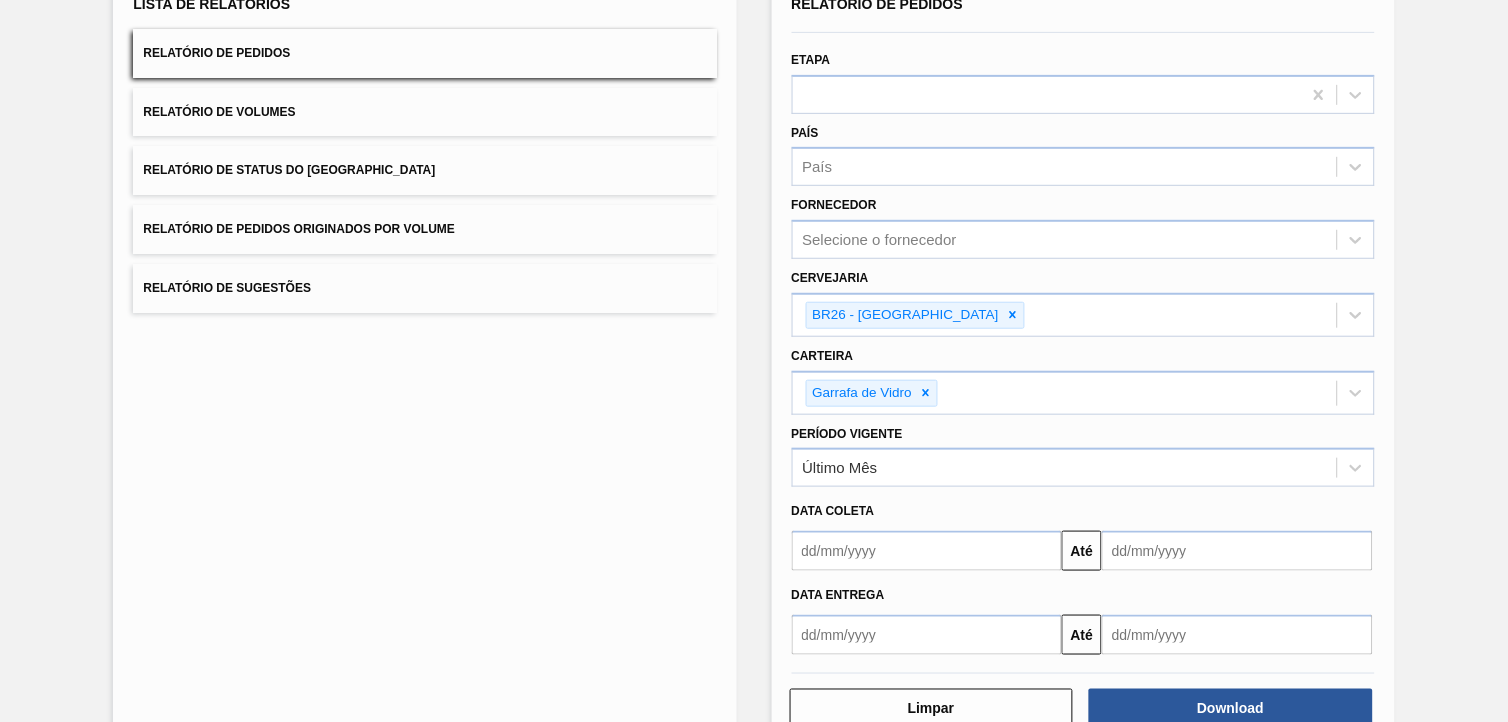 click at bounding box center (927, 551) 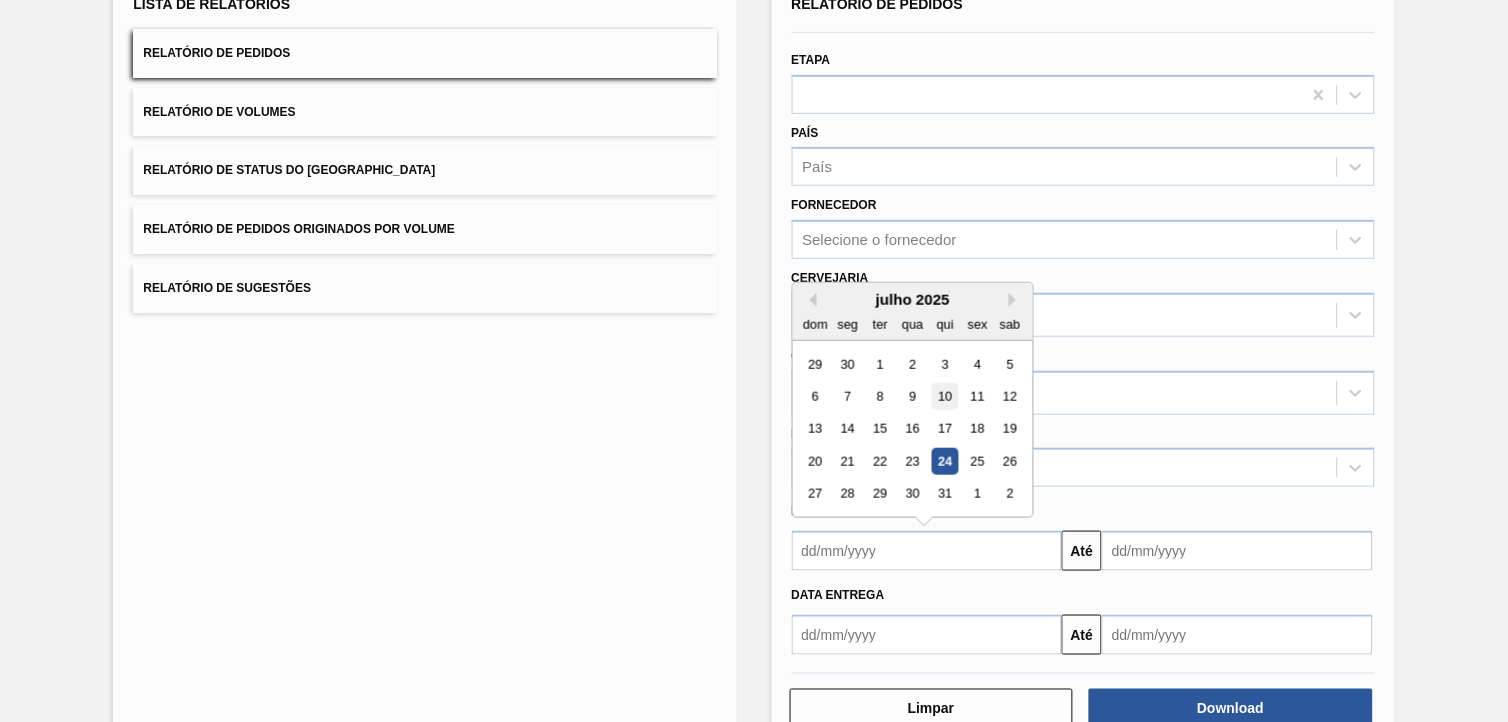 click on "10" at bounding box center [944, 396] 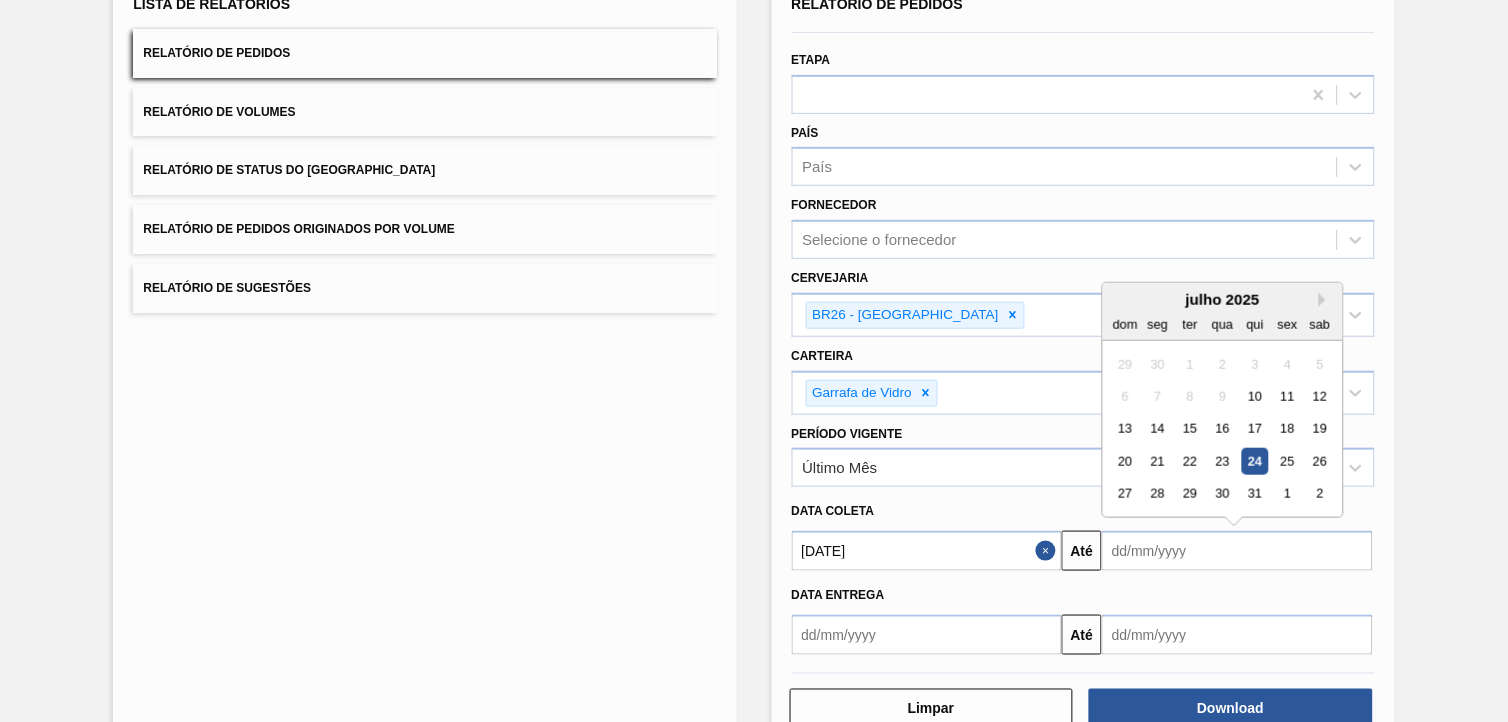 click at bounding box center (1237, 551) 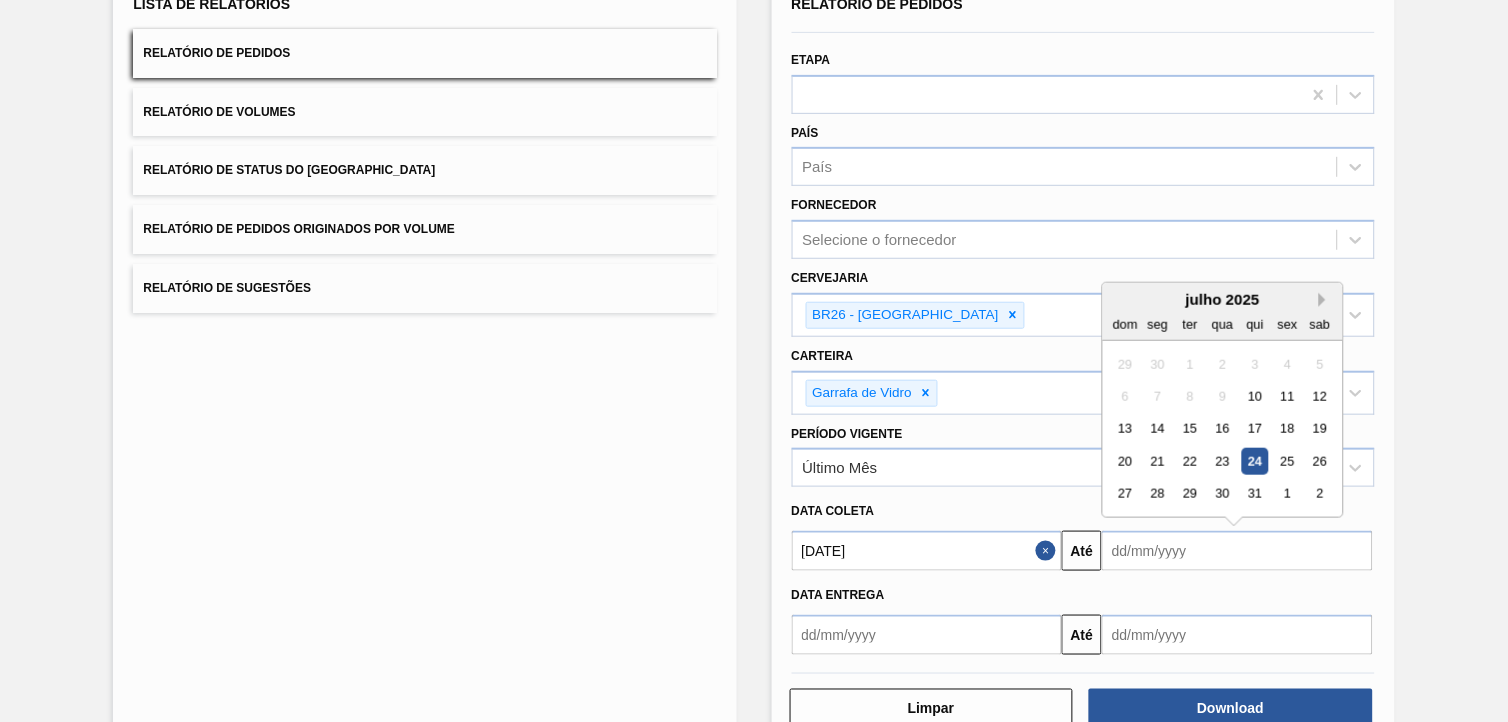 click on "Next Month" at bounding box center [1326, 300] 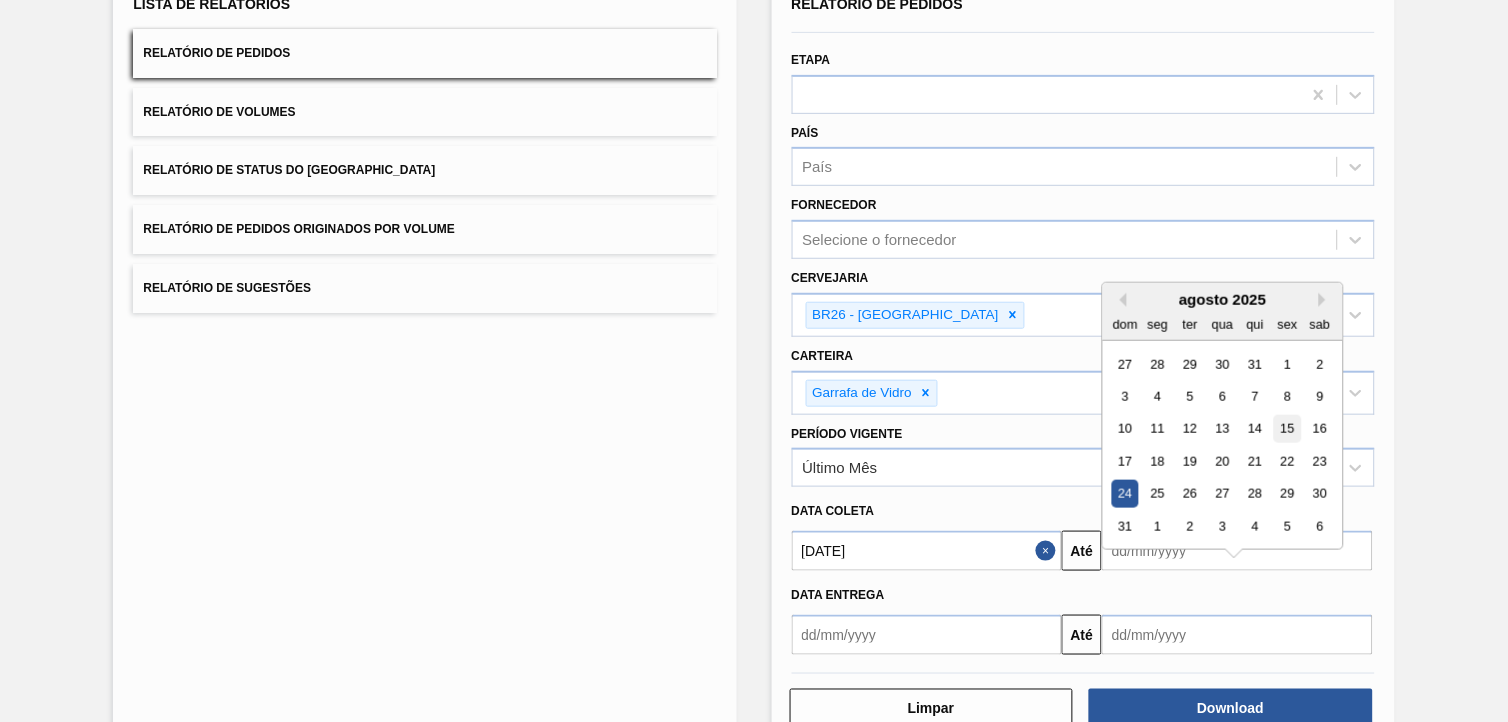 click on "15" at bounding box center (1287, 429) 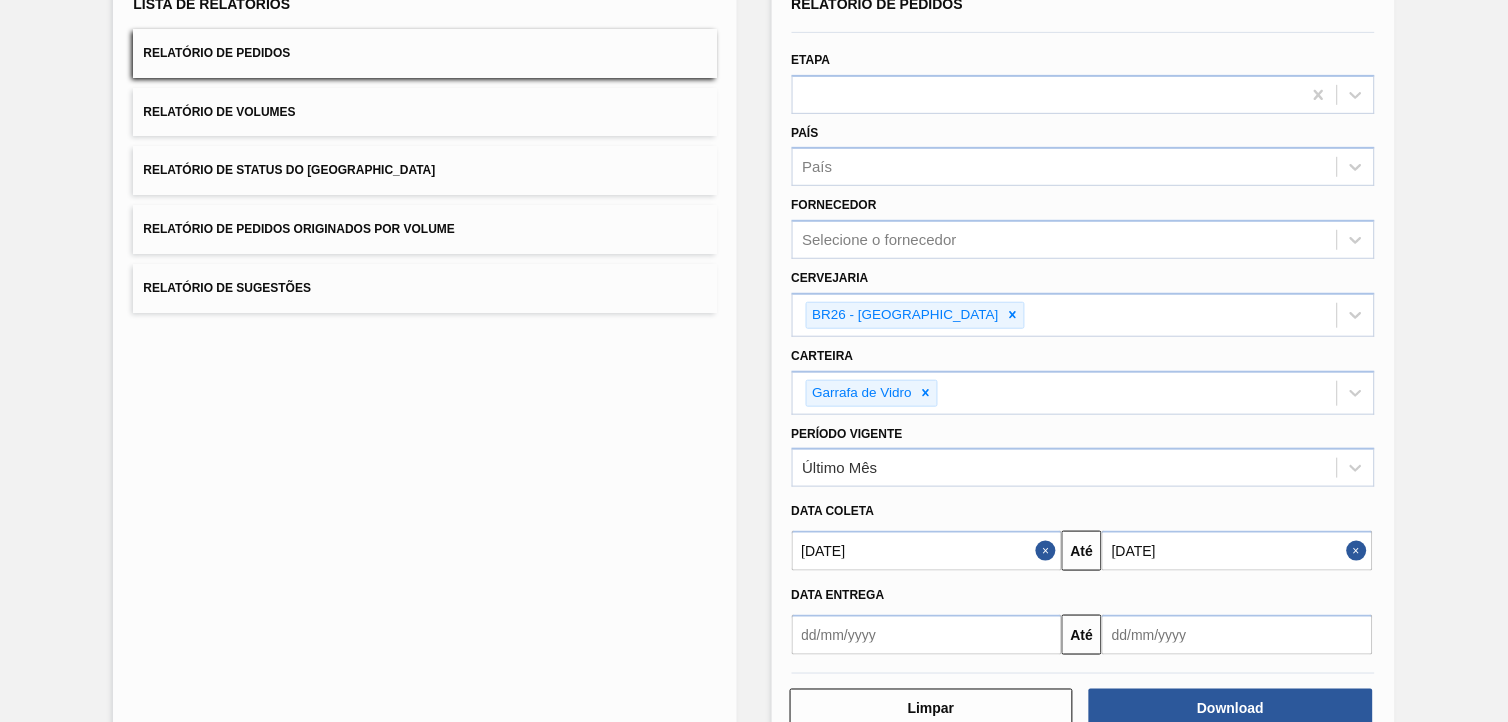 type on "[DATE]" 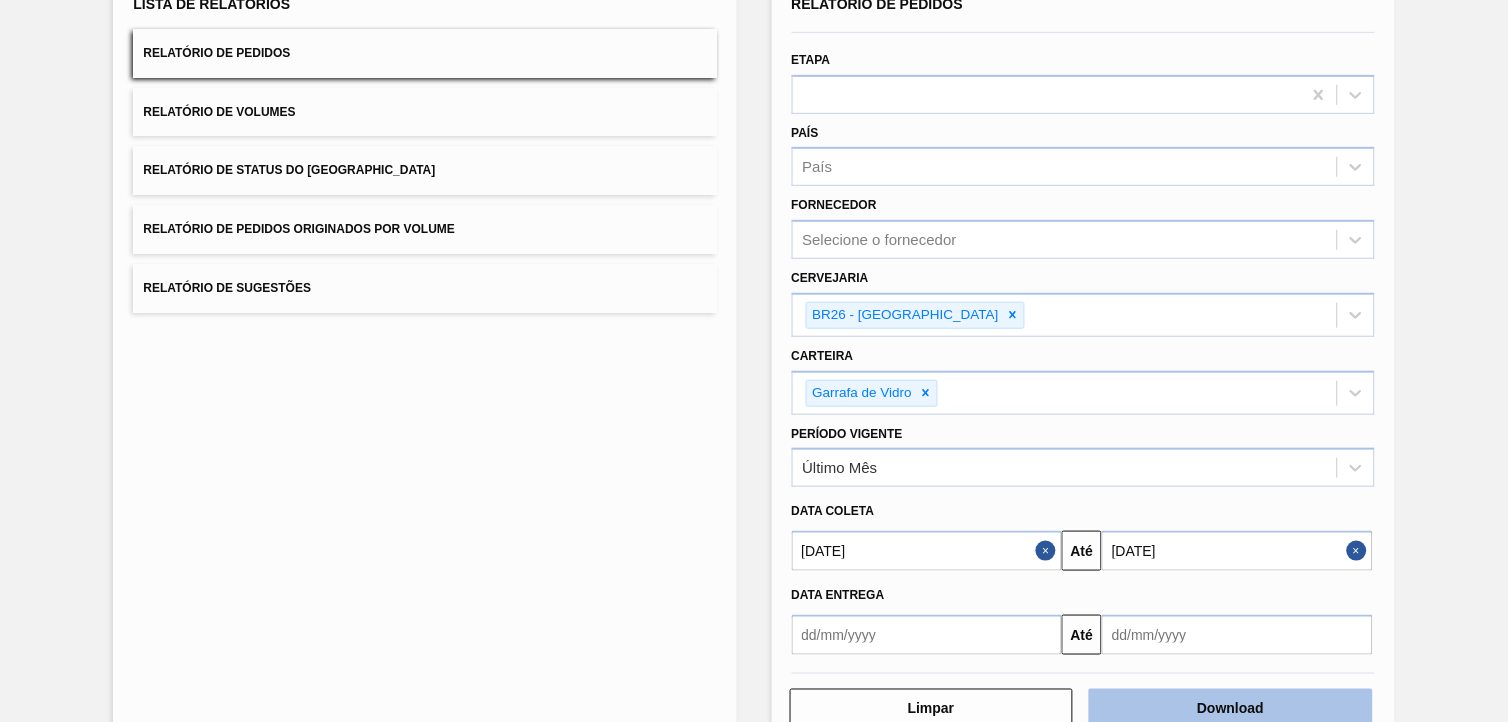 click on "Download" at bounding box center [1231, 709] 